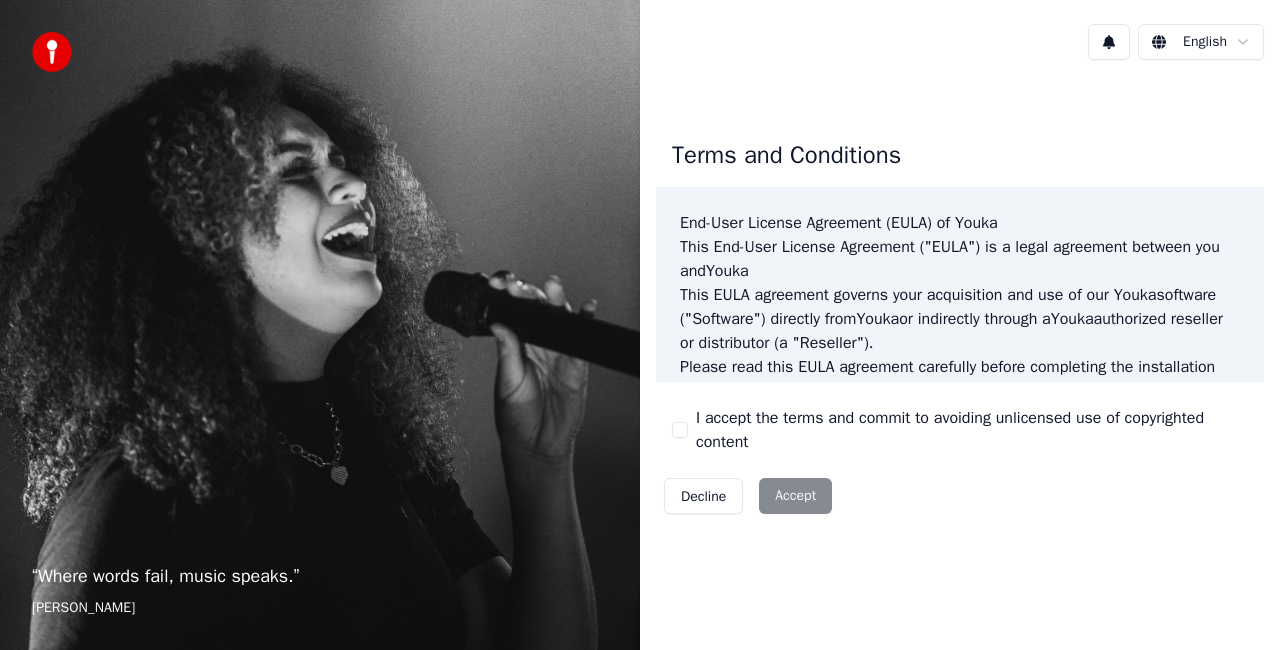 scroll, scrollTop: 0, scrollLeft: 0, axis: both 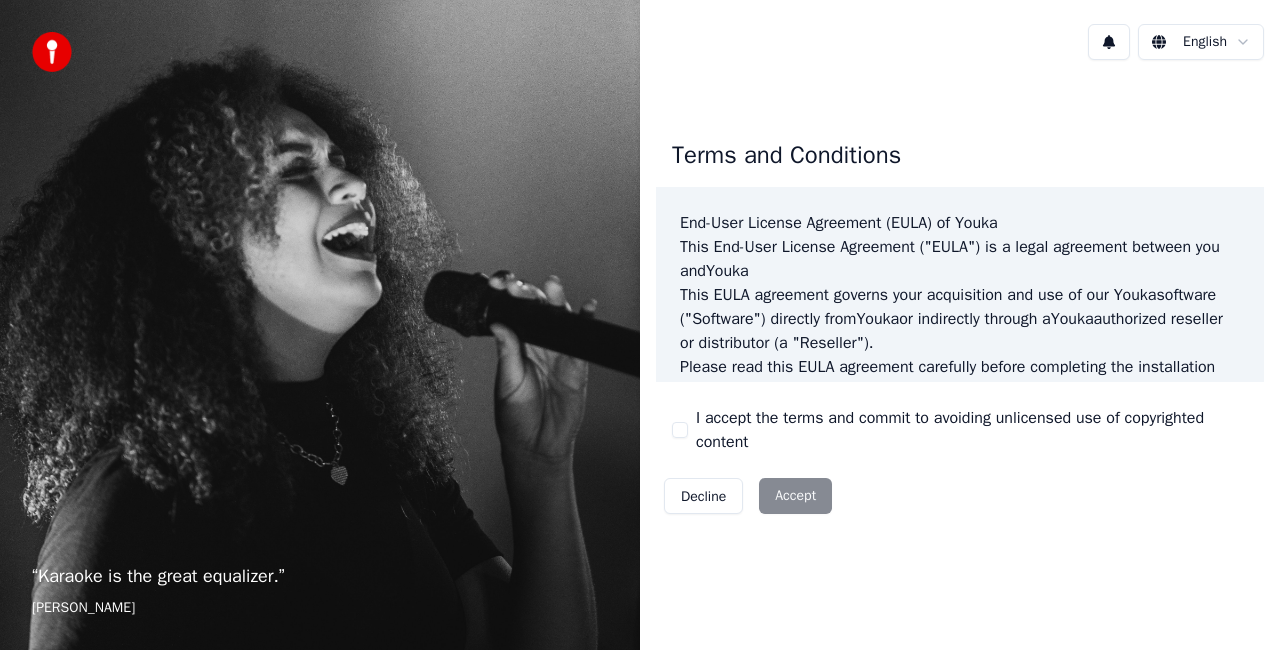 click on "Decline Accept" at bounding box center (748, 496) 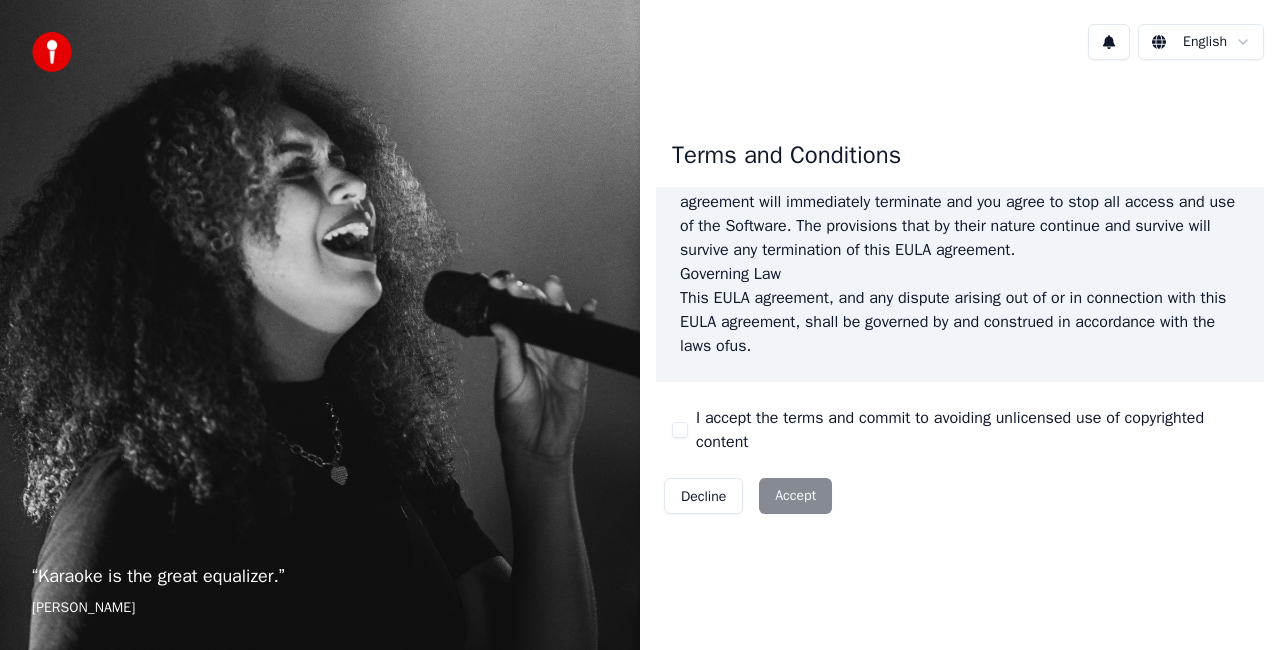 click on "Decline Accept" at bounding box center (748, 496) 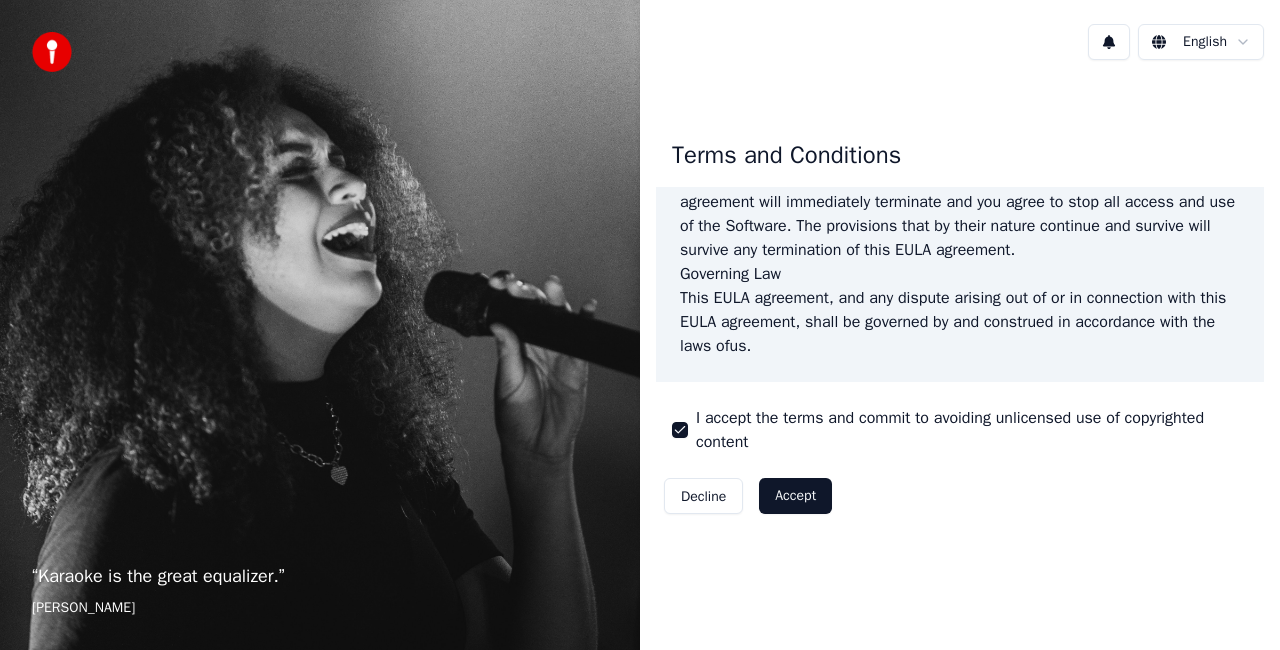 click on "Accept" at bounding box center (795, 496) 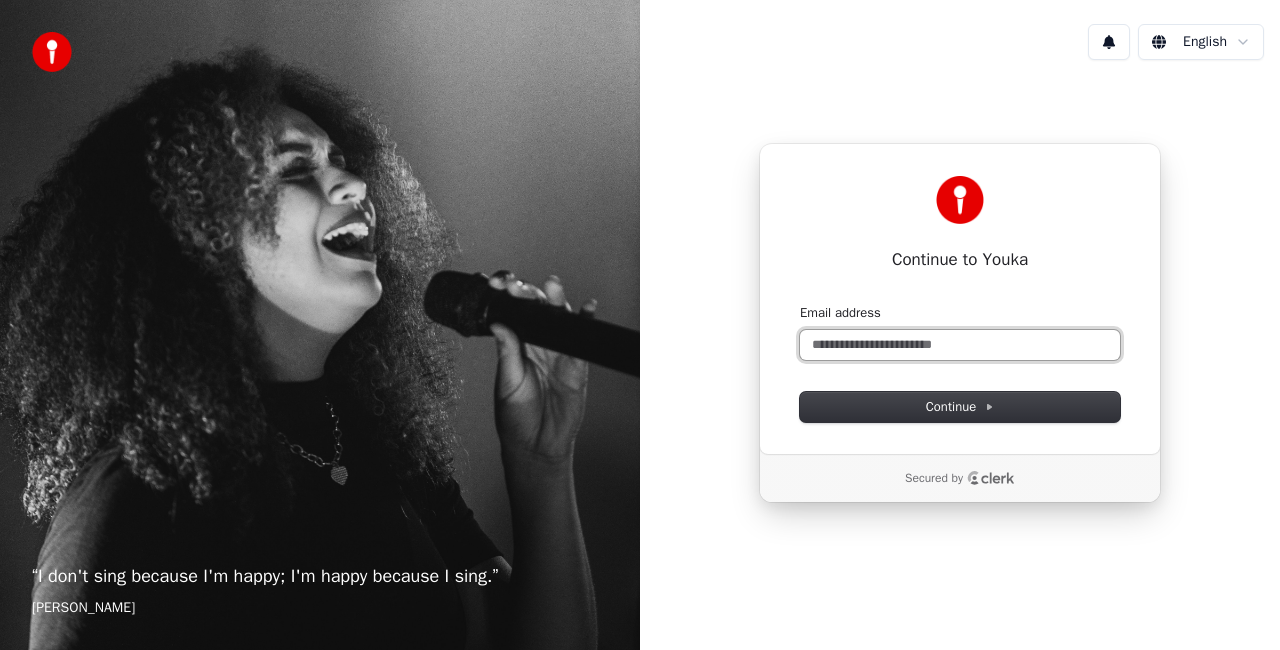 click on "Email address" at bounding box center (960, 345) 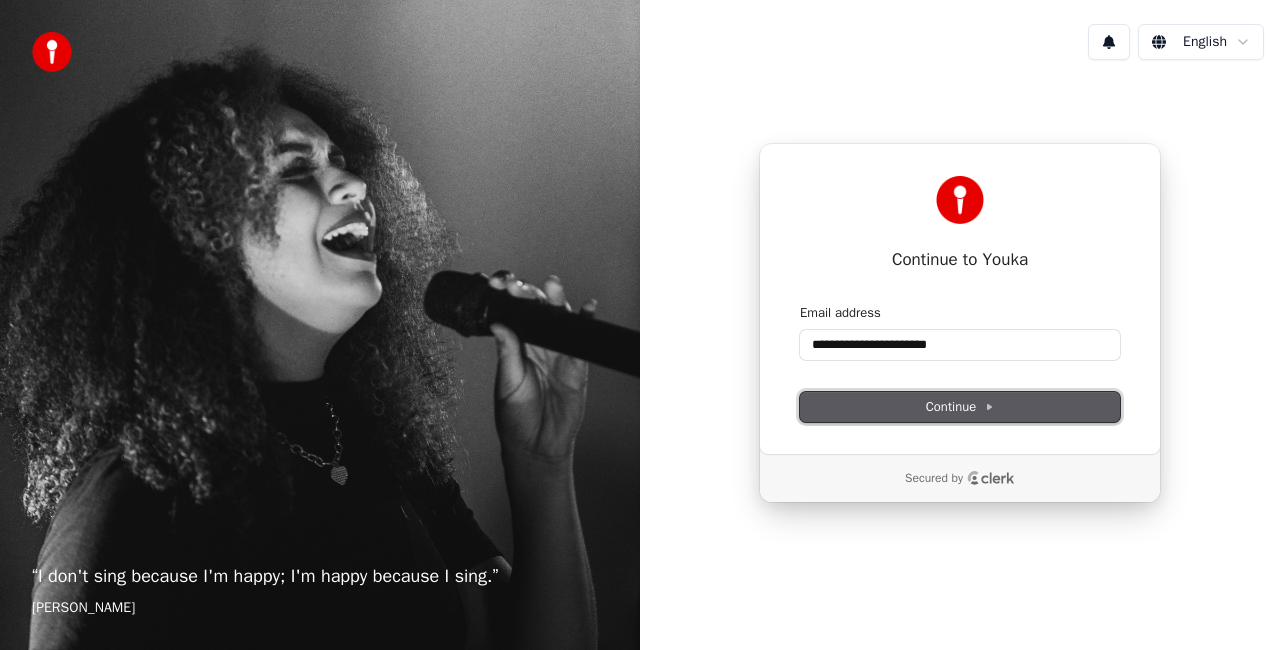 click on "Continue" at bounding box center [960, 407] 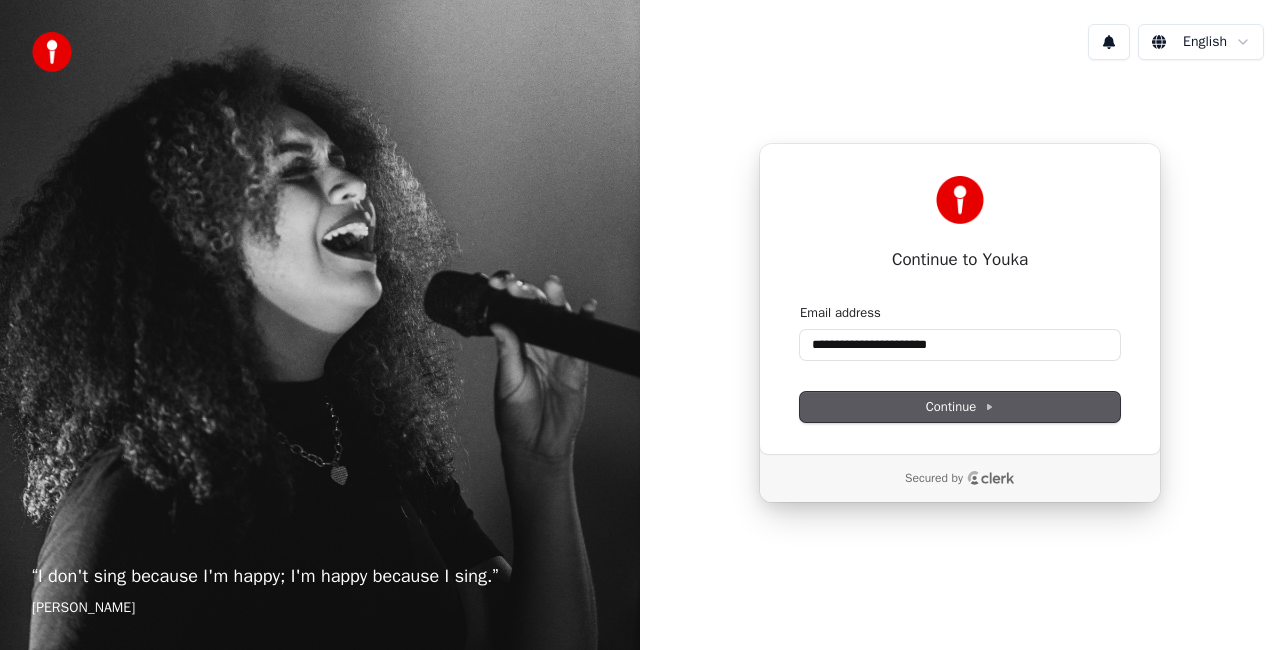 type on "**********" 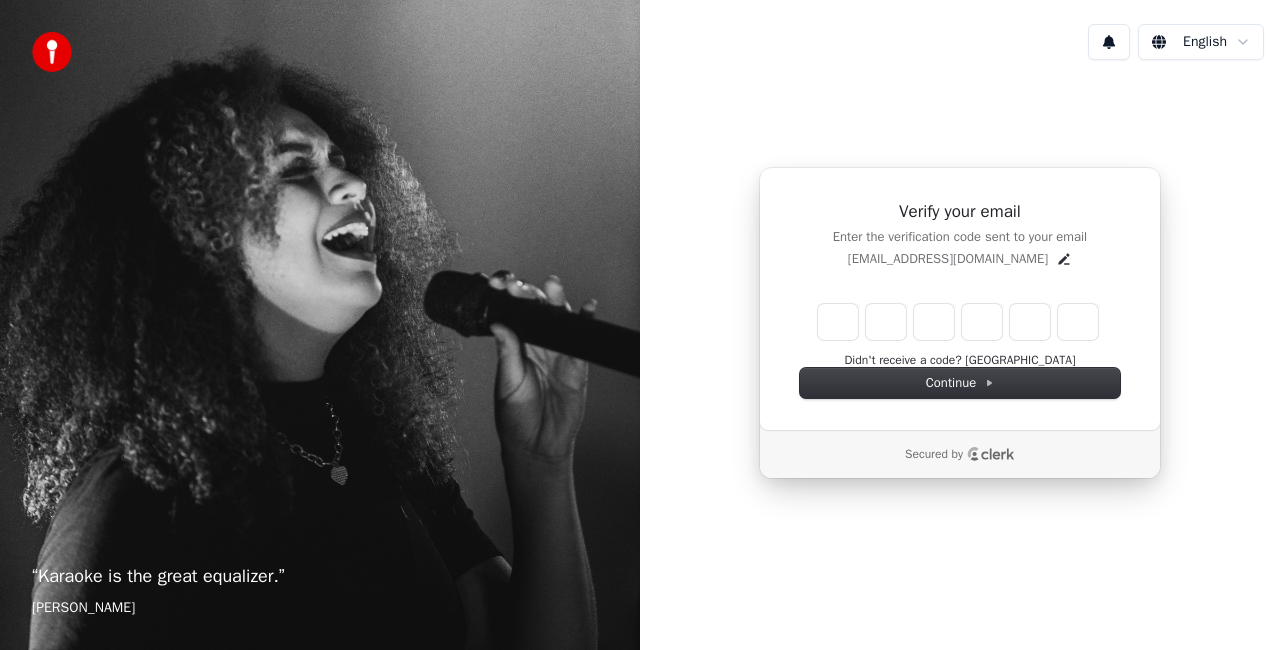 type on "*" 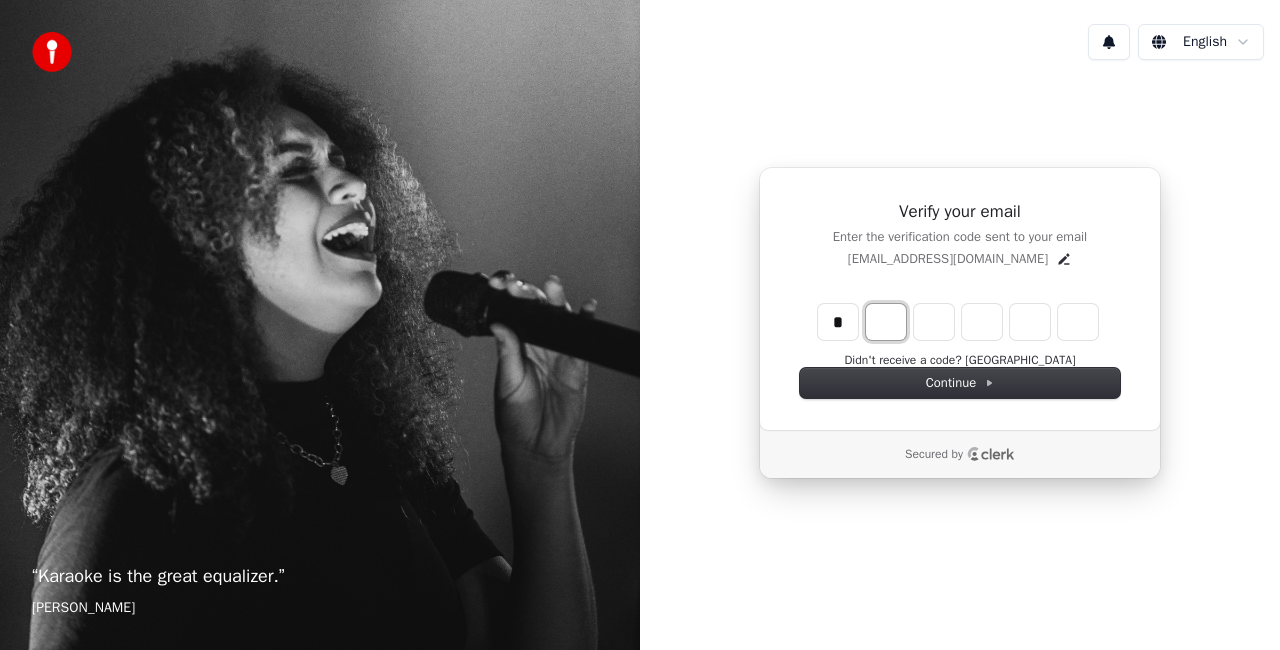 type on "*" 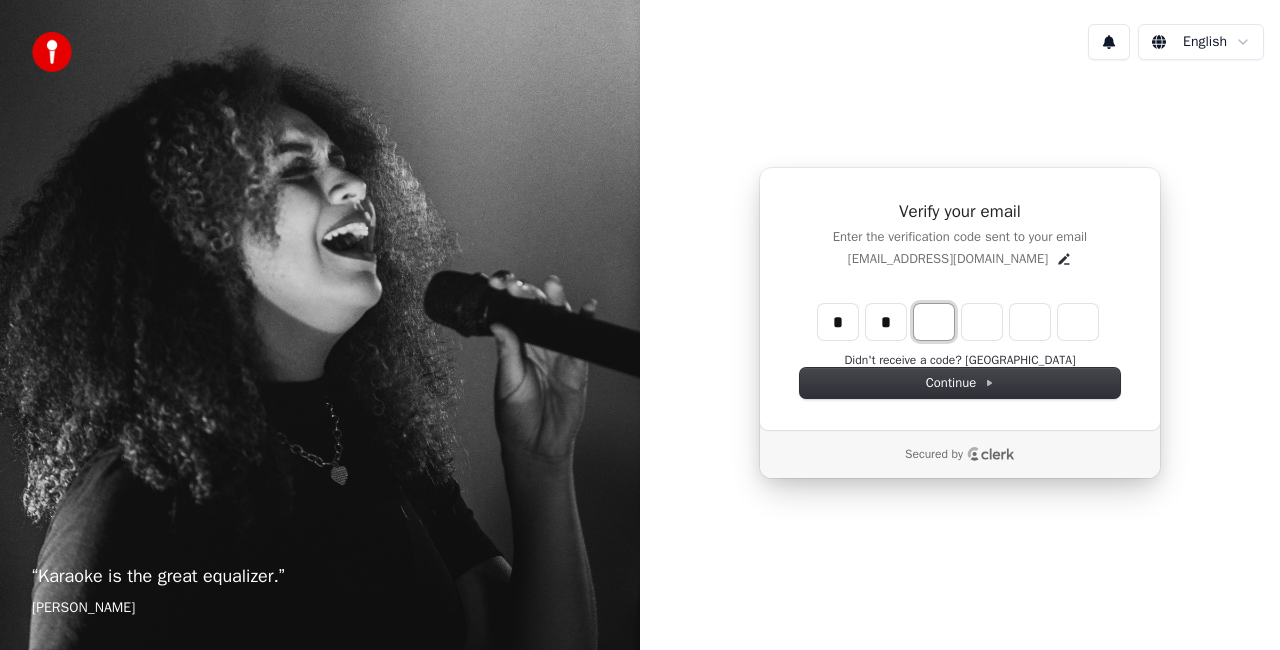 type on "**" 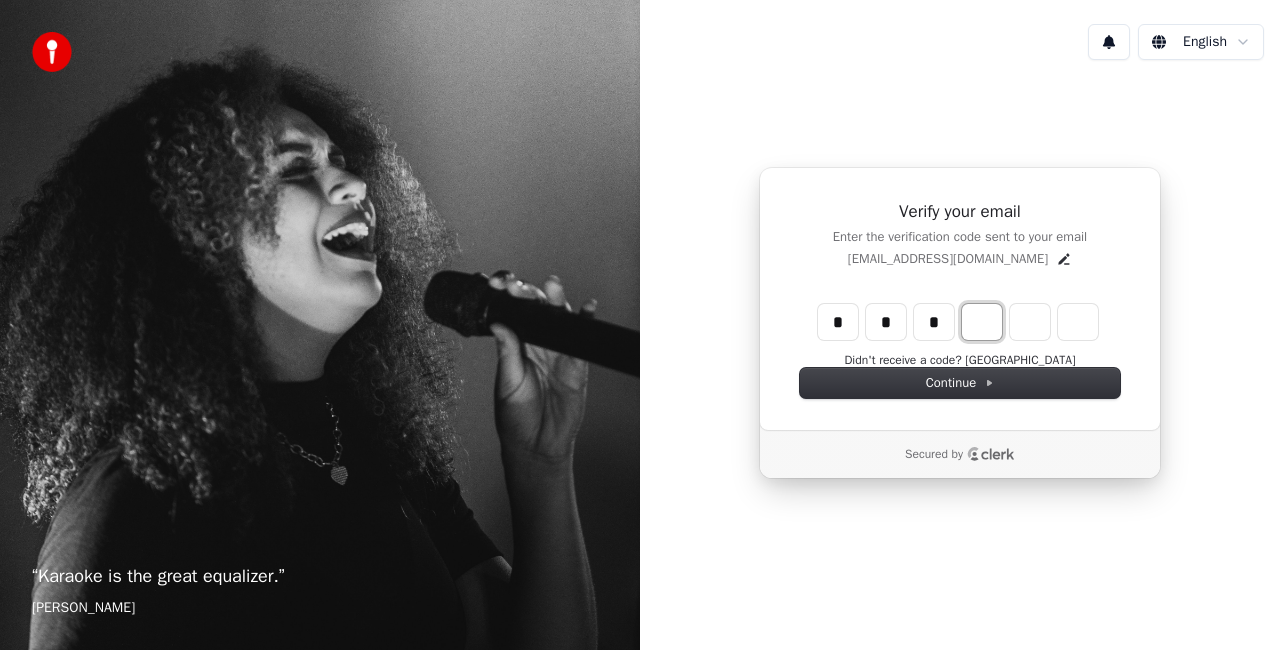 type on "***" 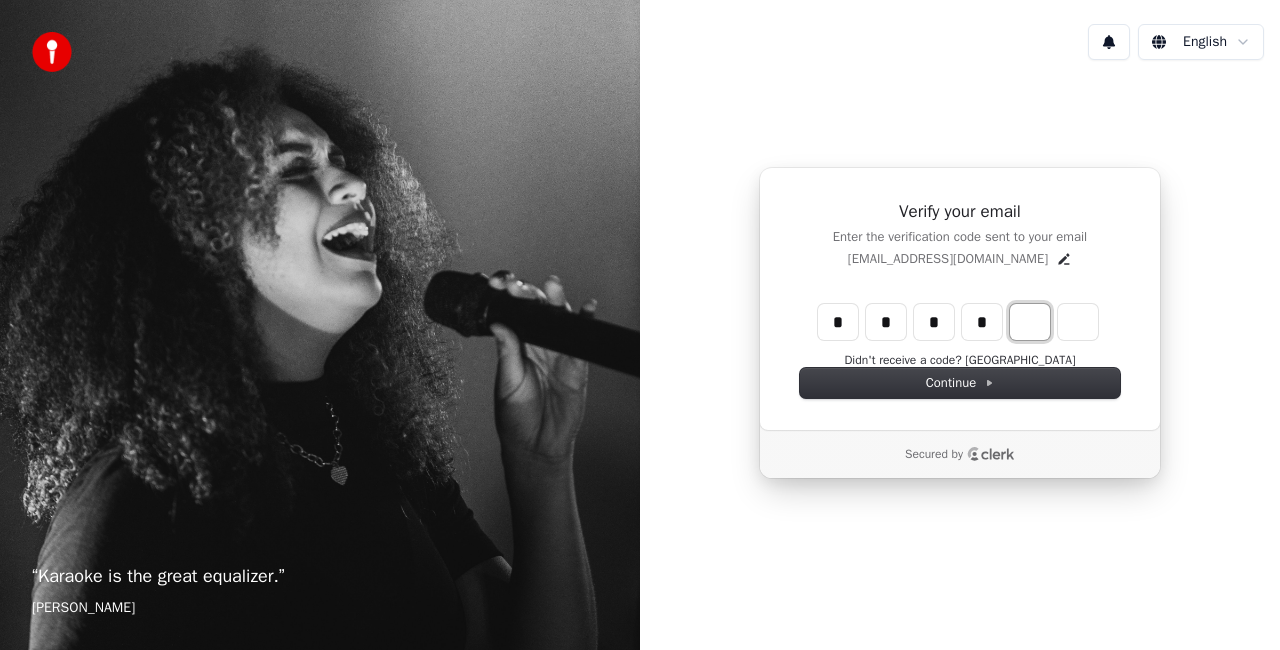 type on "****" 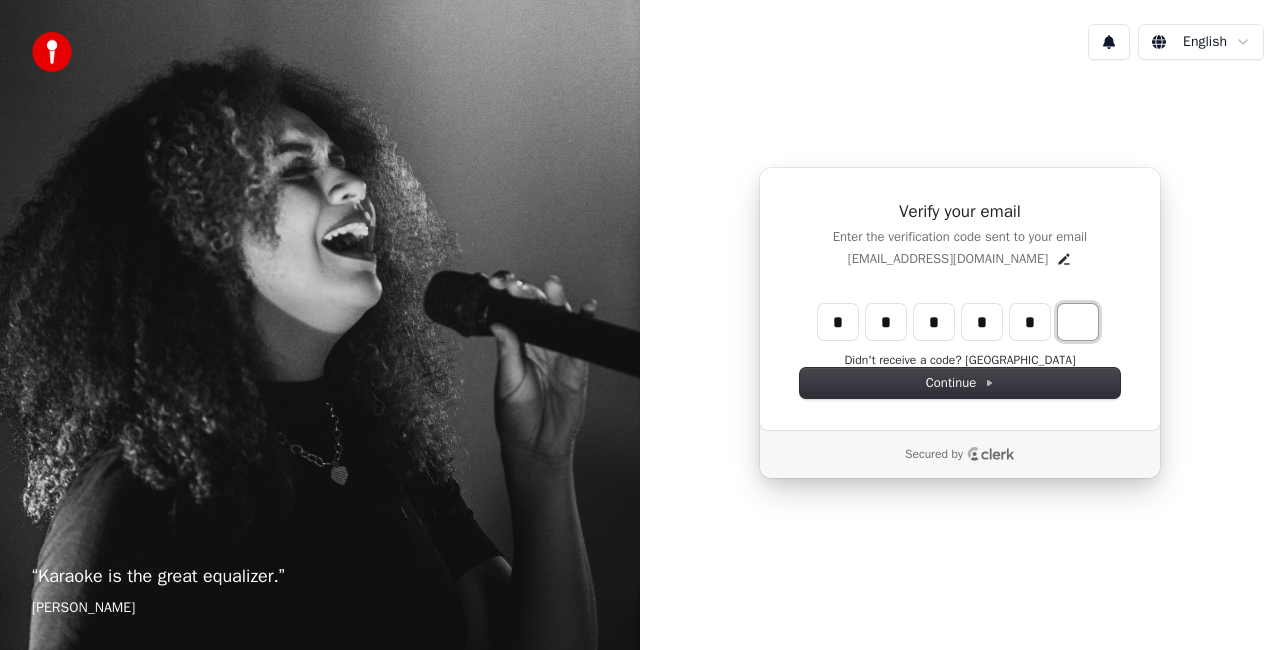 type on "******" 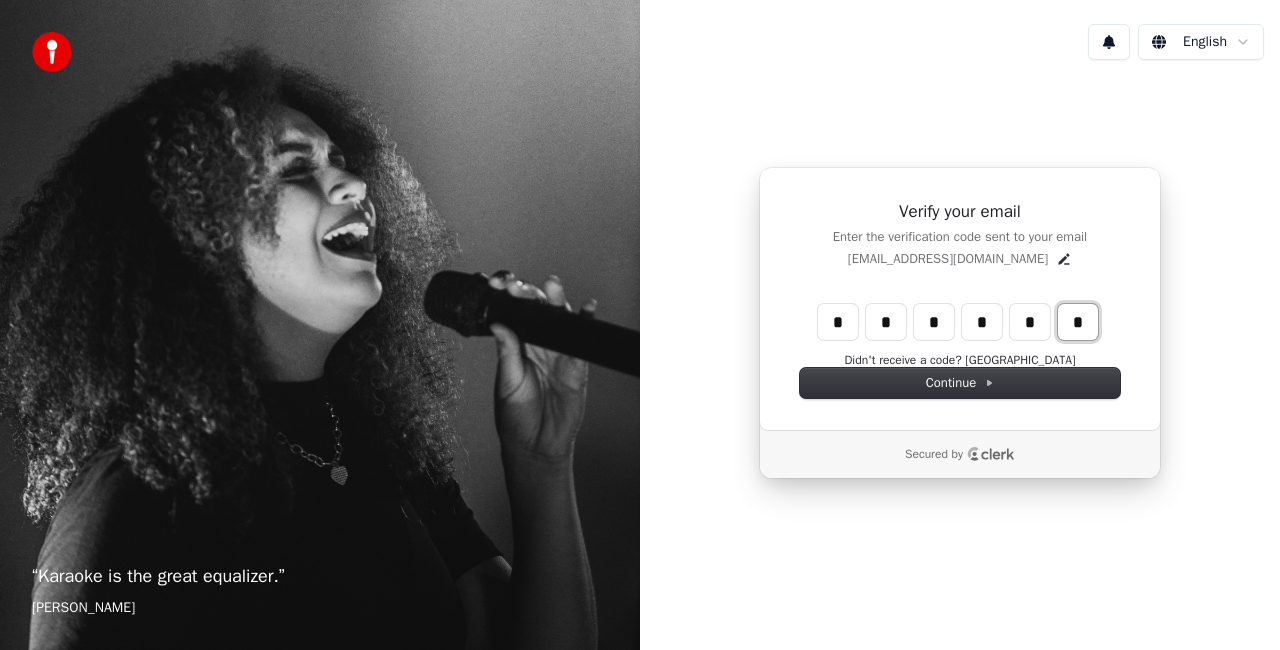 type on "*" 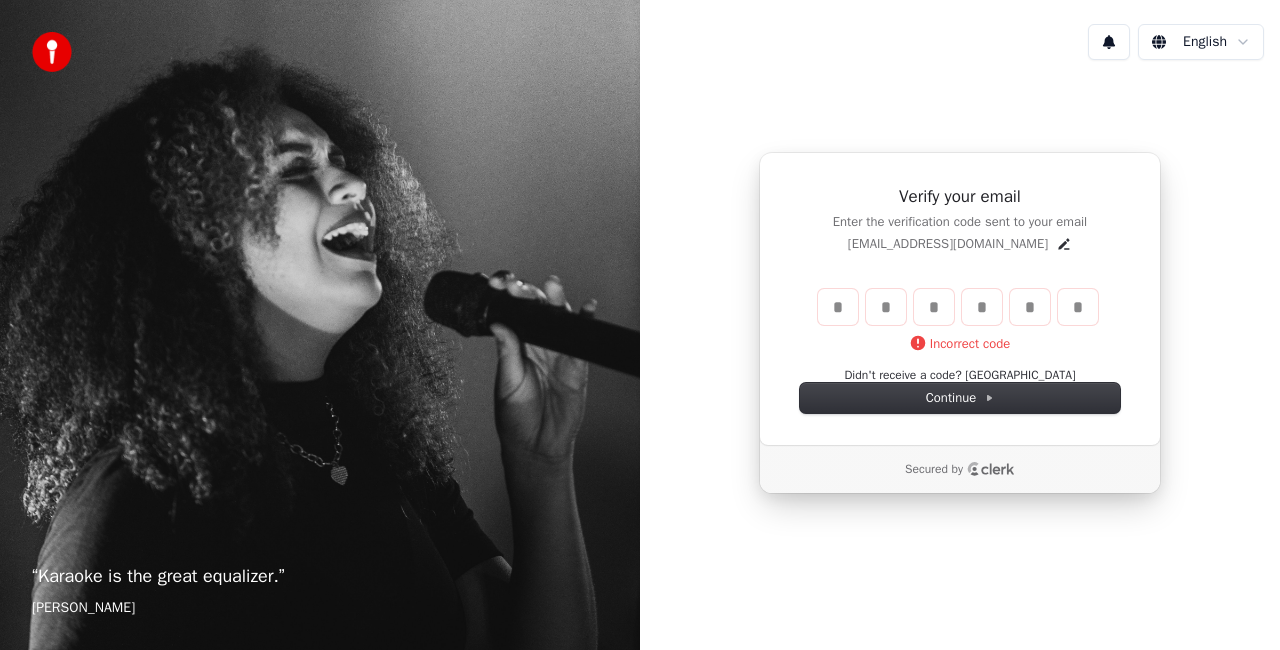 type 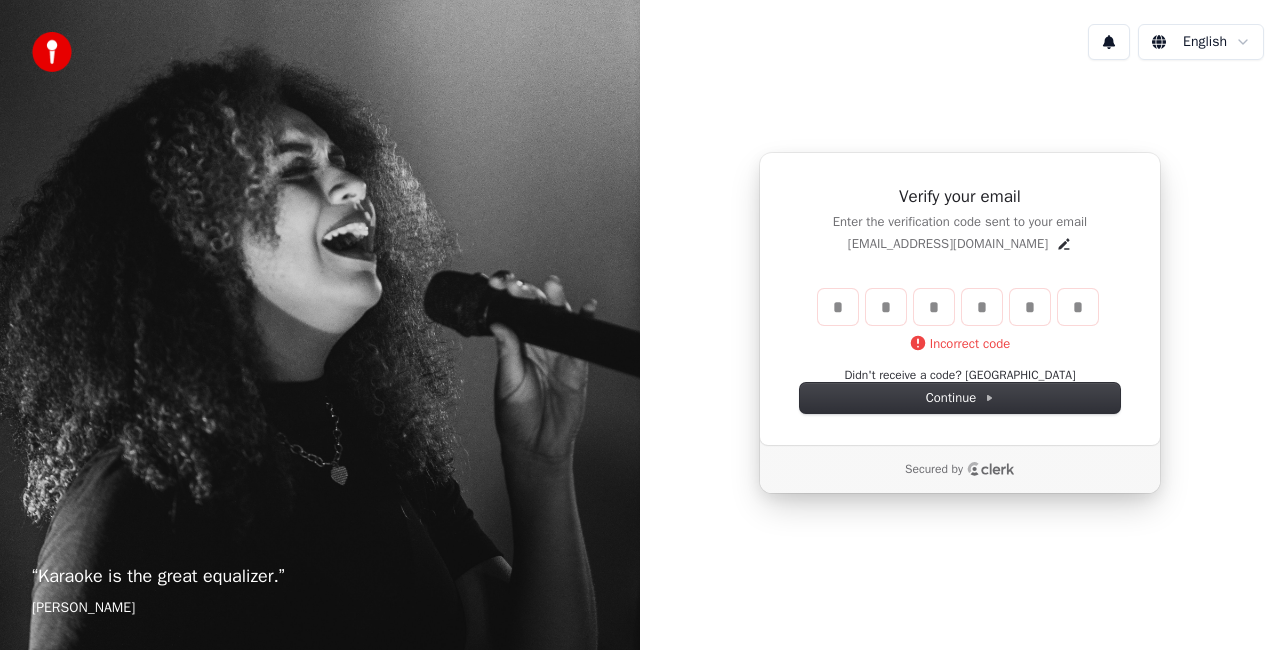 type 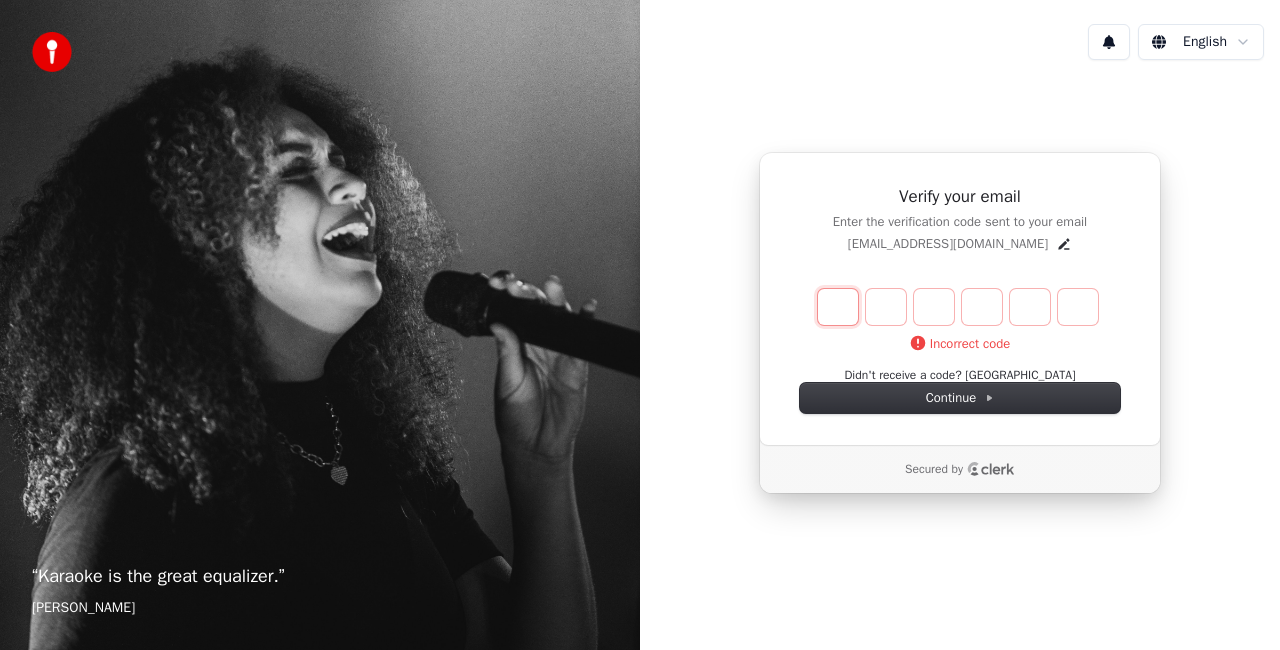 type on "*" 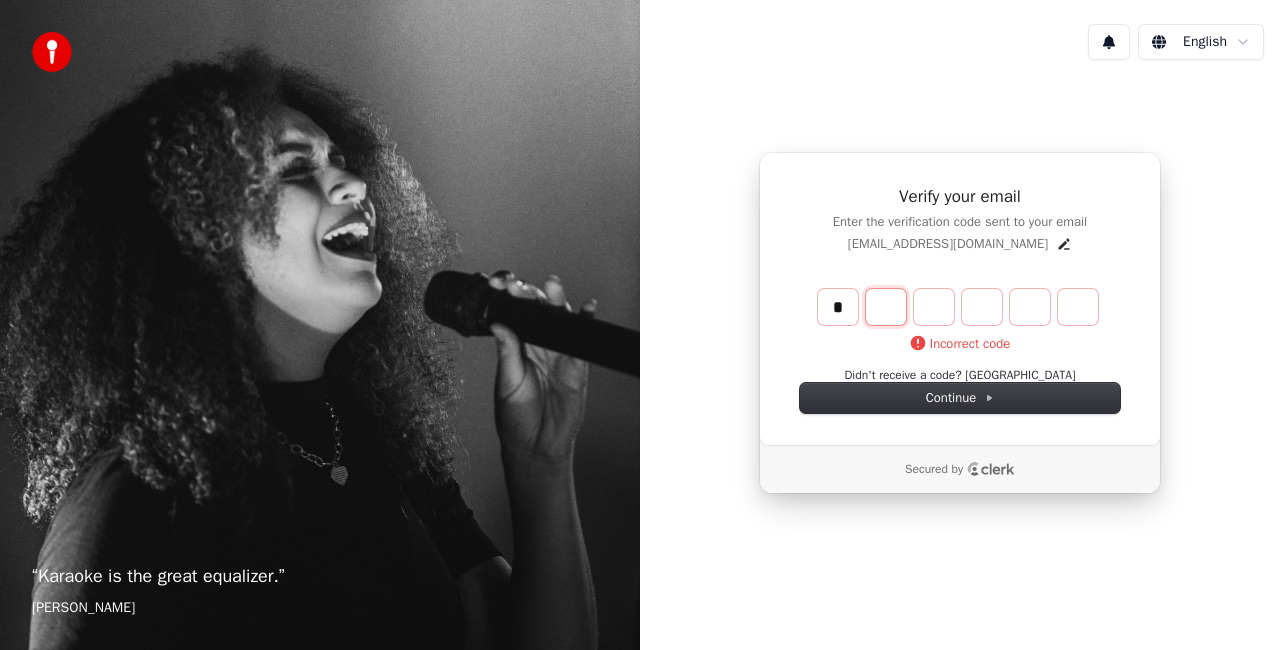 type on "*" 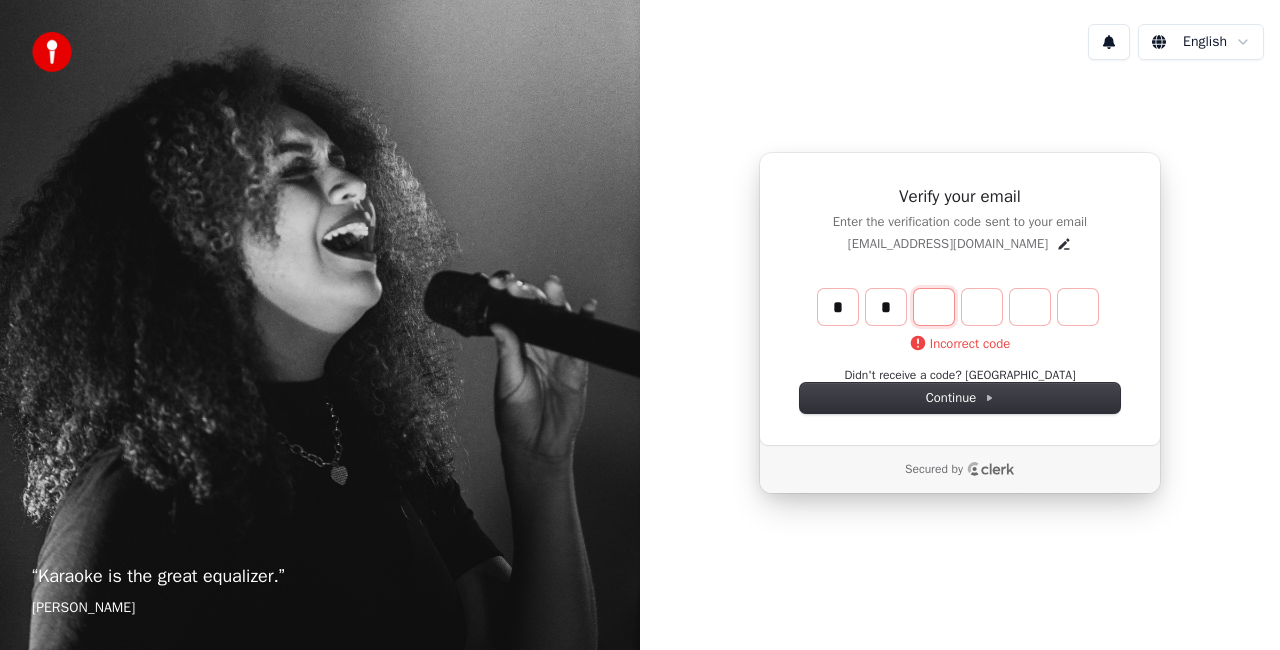 type on "**" 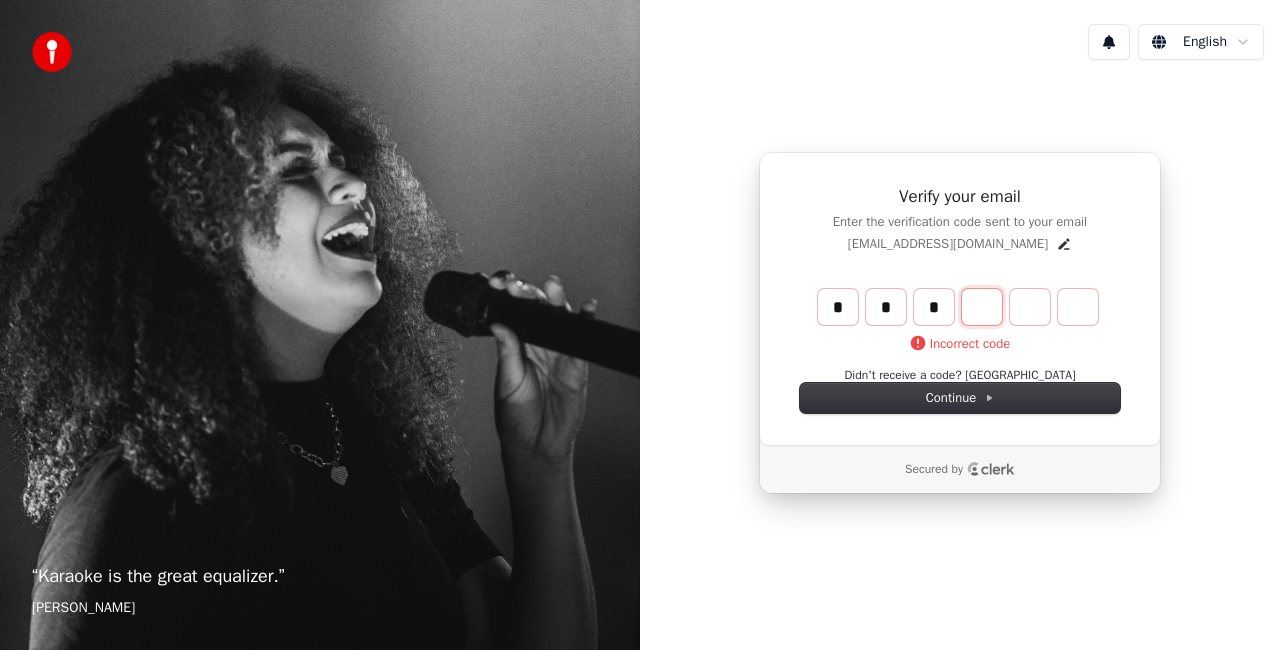 type on "***" 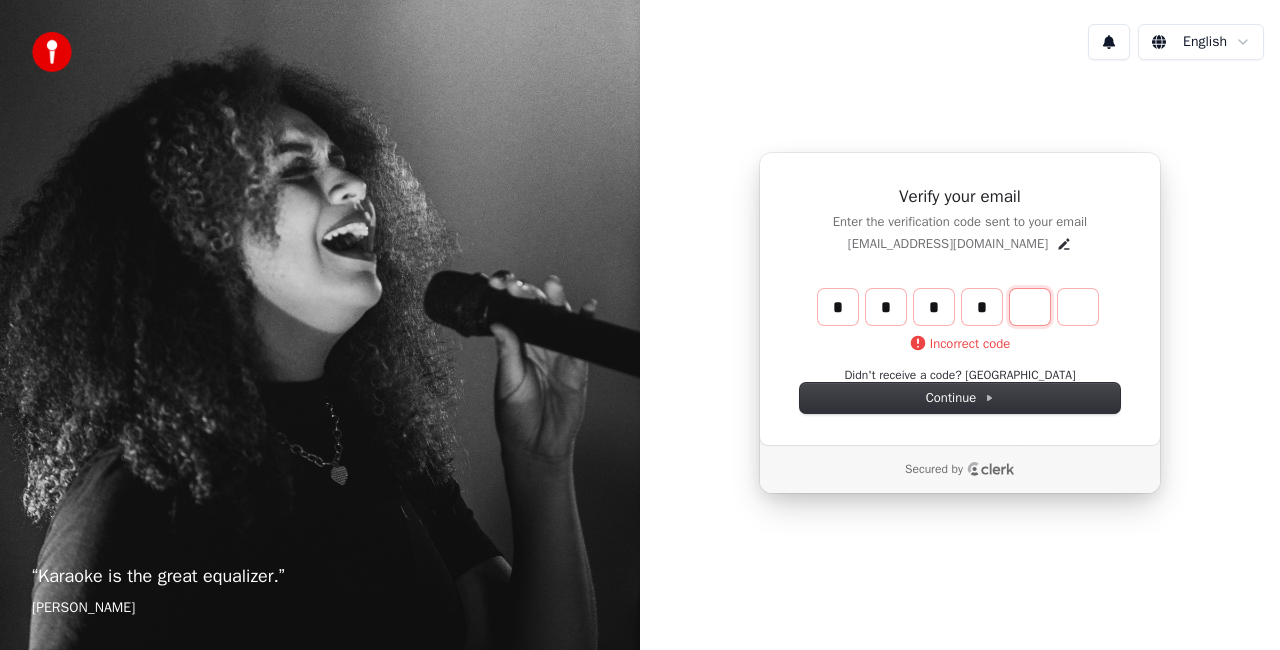 type on "****" 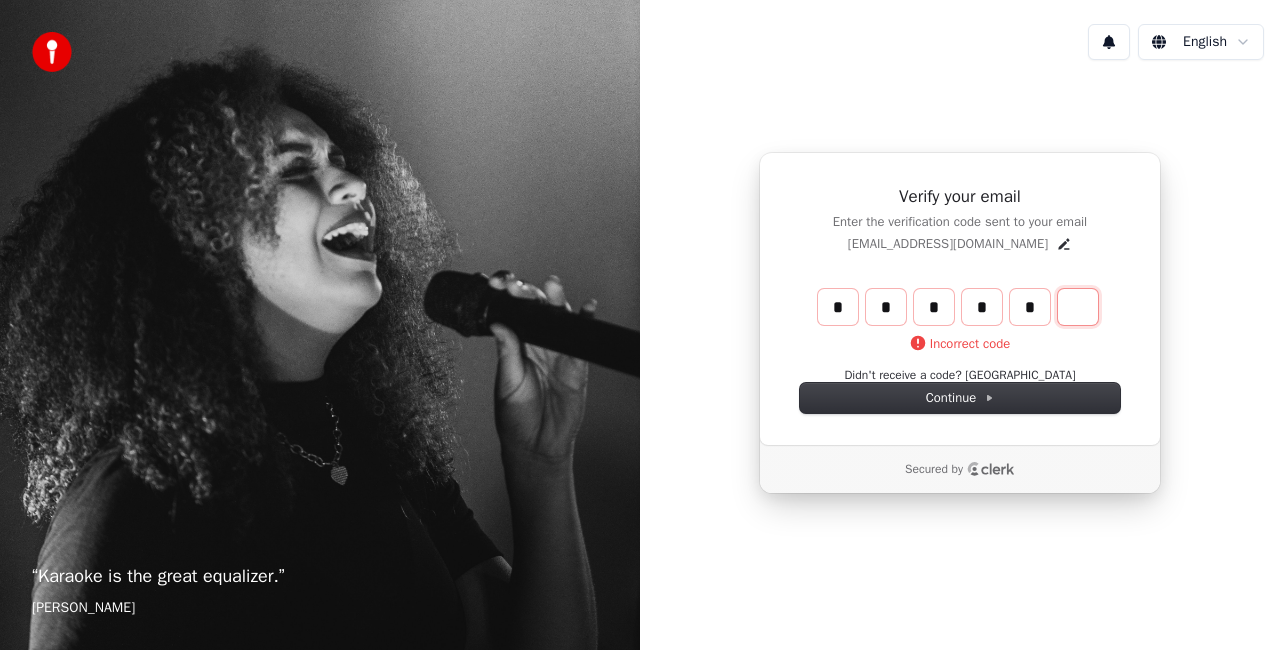 type on "******" 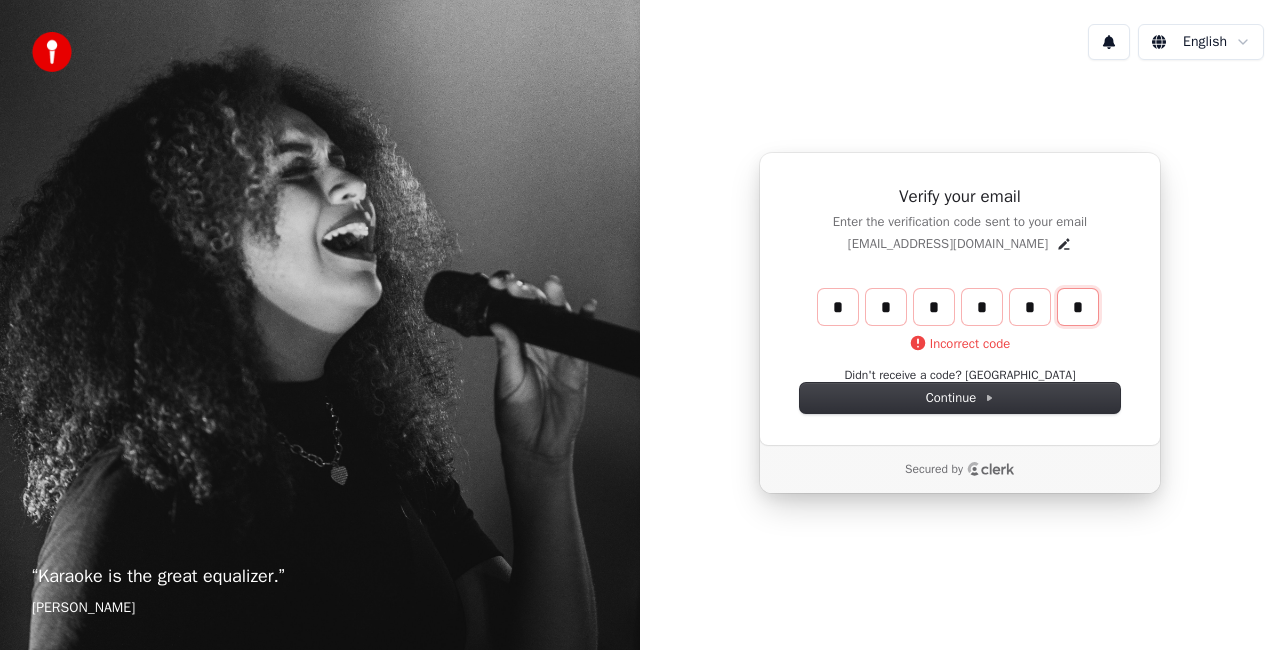 type on "*" 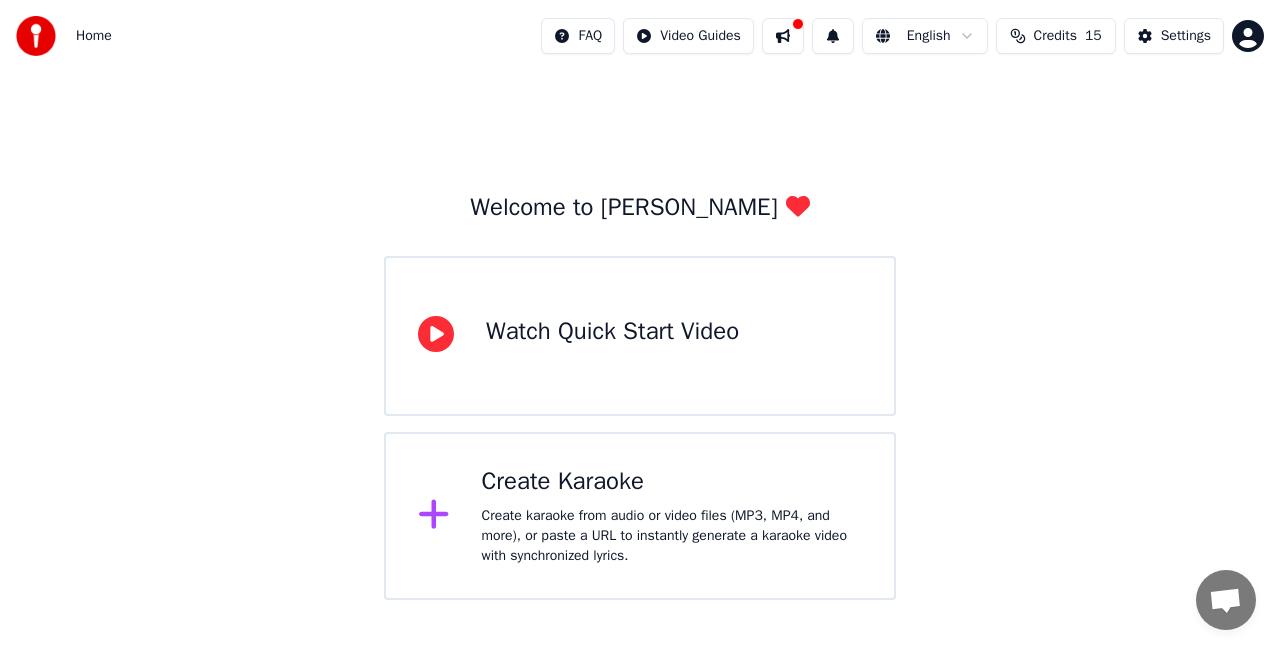 click on "Create karaoke from audio or video files (MP3, MP4, and more), or paste a URL to instantly generate a karaoke video with synchronized lyrics." at bounding box center [672, 536] 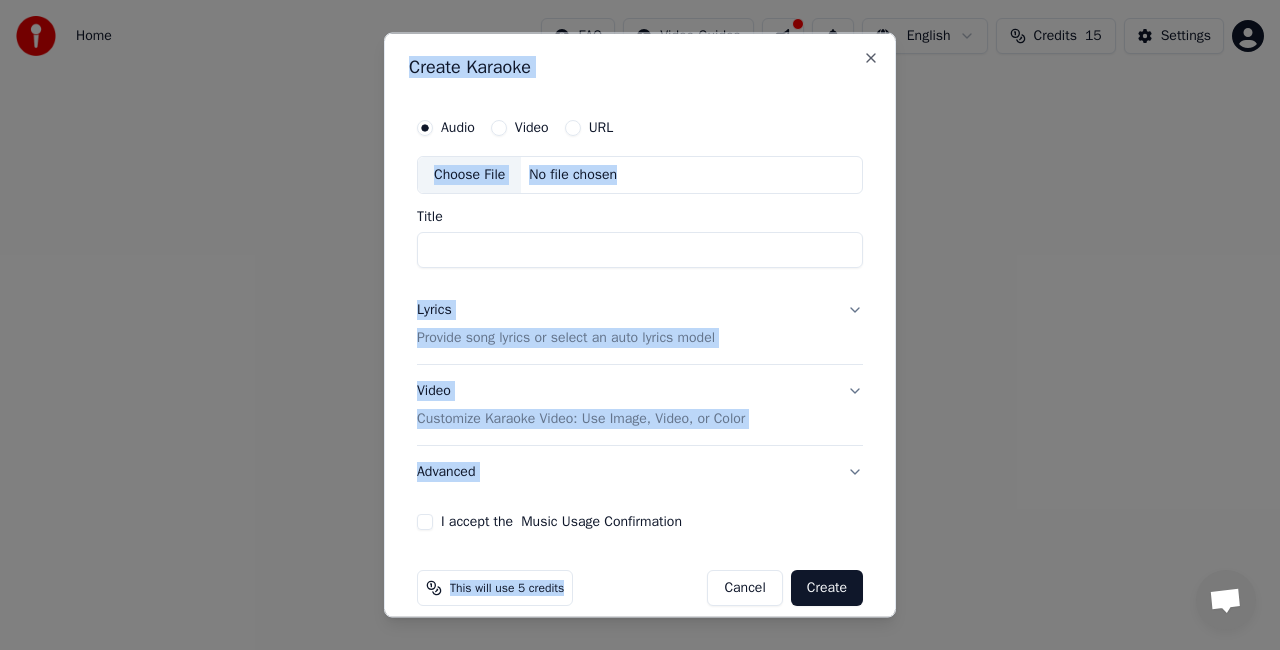 drag, startPoint x: 612, startPoint y: 554, endPoint x: 846, endPoint y: 667, distance: 259.85574 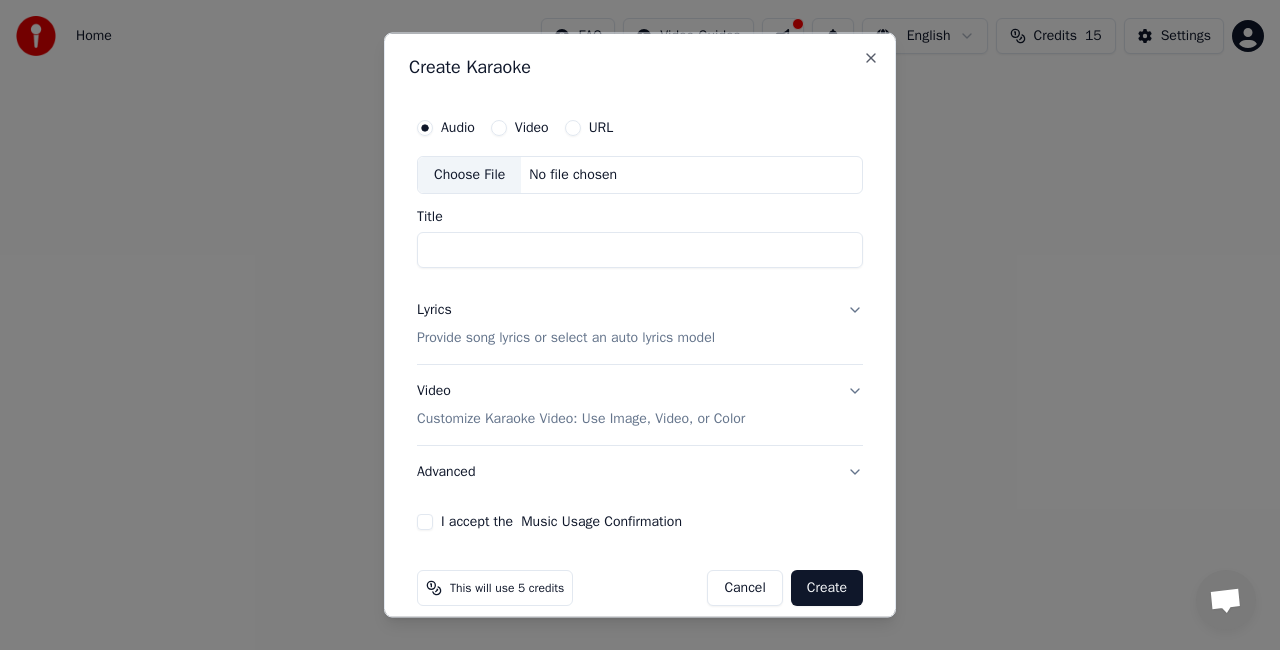 click on "Title" at bounding box center (640, 249) 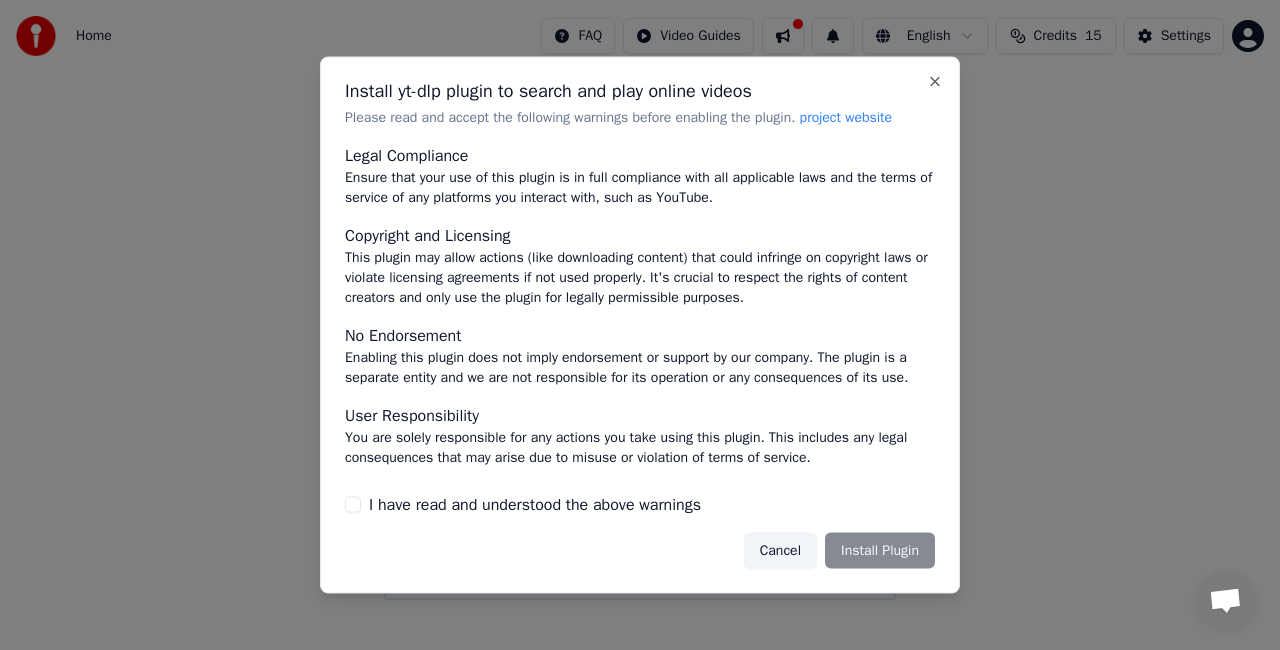 scroll, scrollTop: 158, scrollLeft: 0, axis: vertical 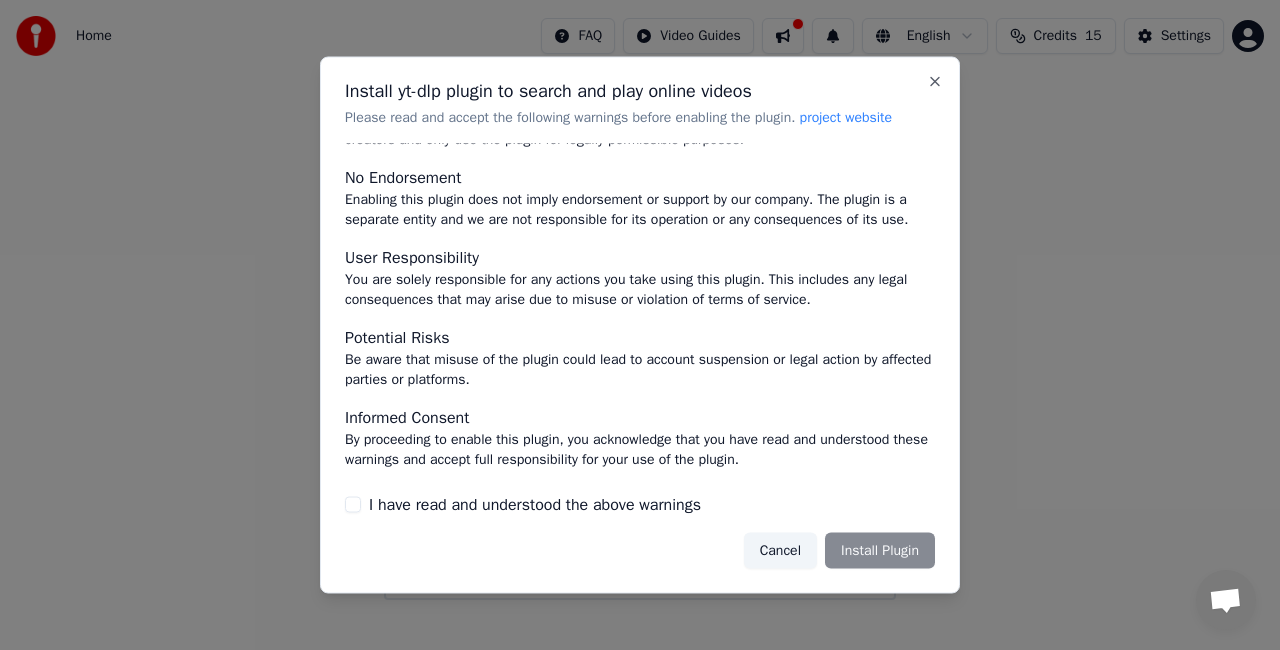 click on "Cancel Install Plugin" at bounding box center [839, 550] 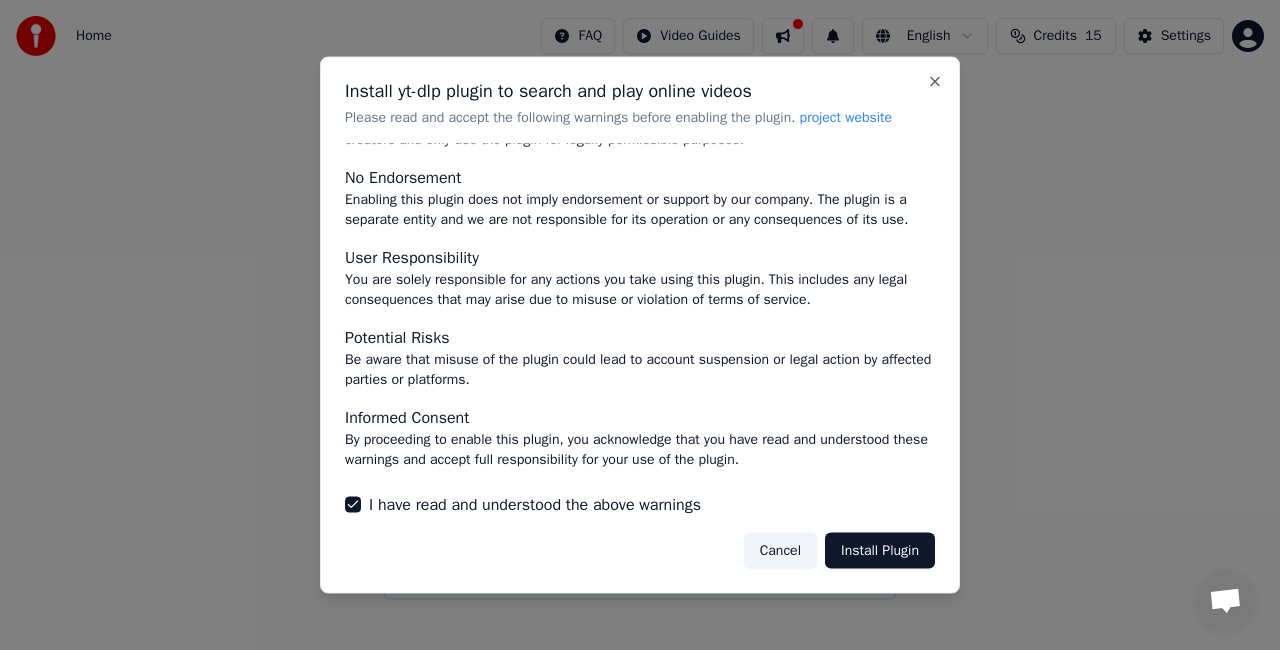 click on "Install Plugin" at bounding box center (880, 550) 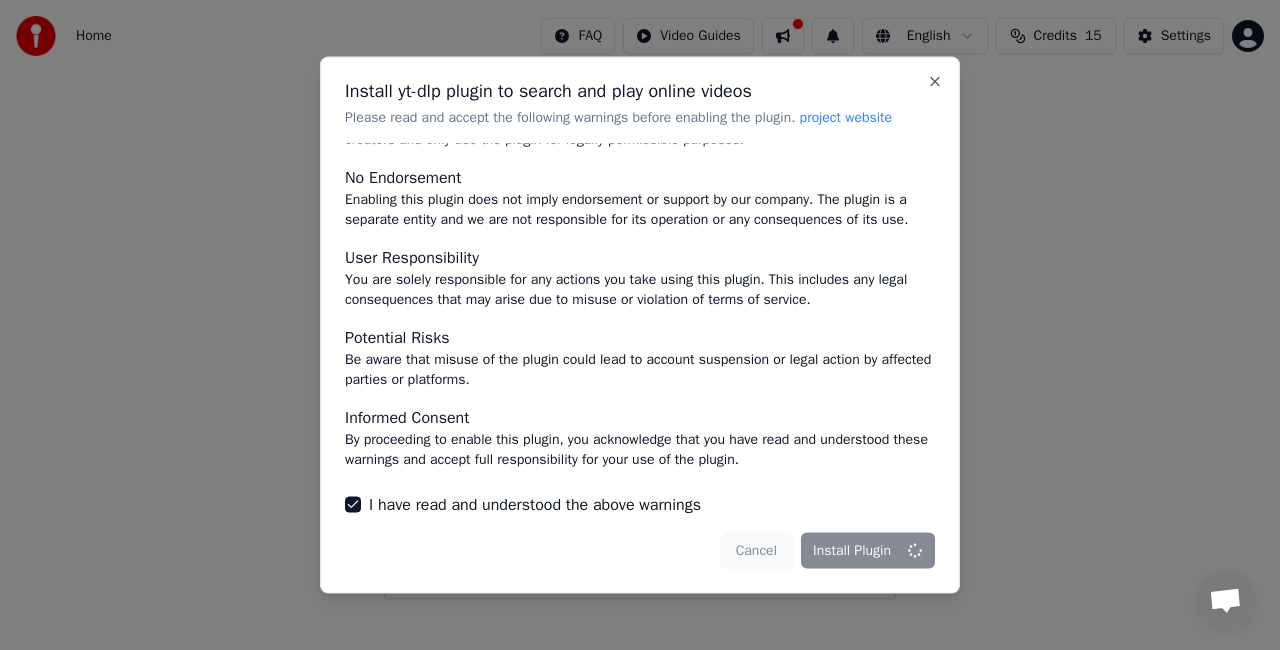 click on "Cancel Install Plugin" at bounding box center [827, 550] 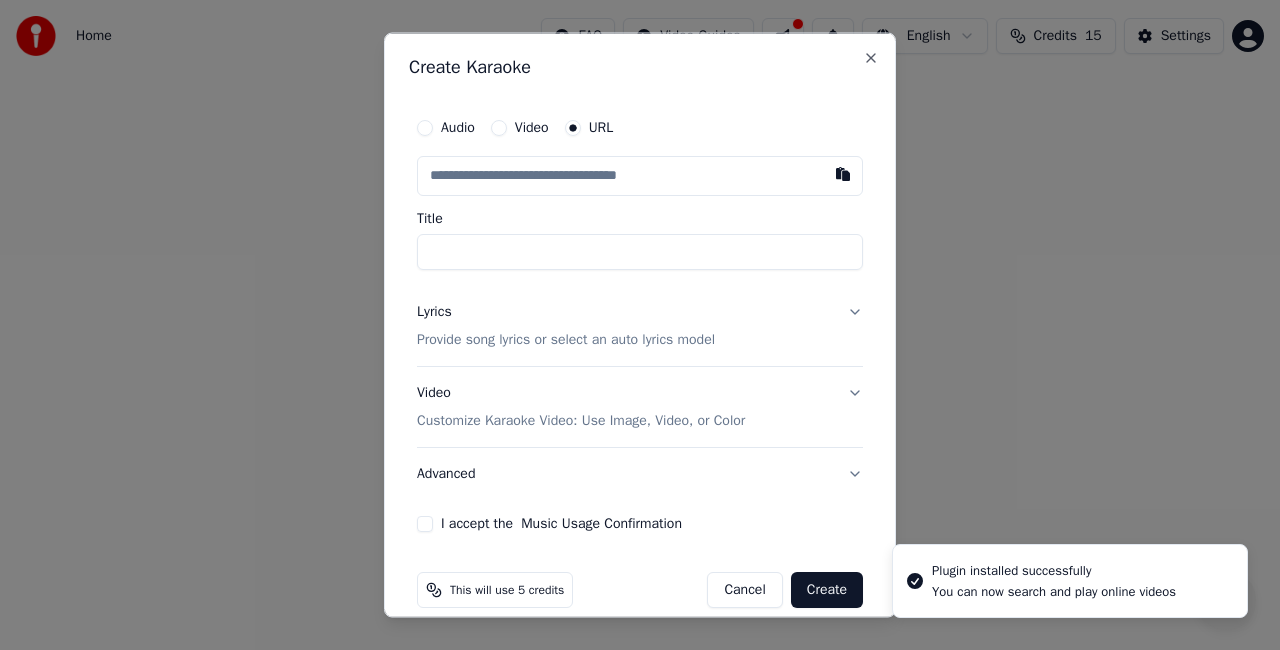 click on "Title" at bounding box center (640, 252) 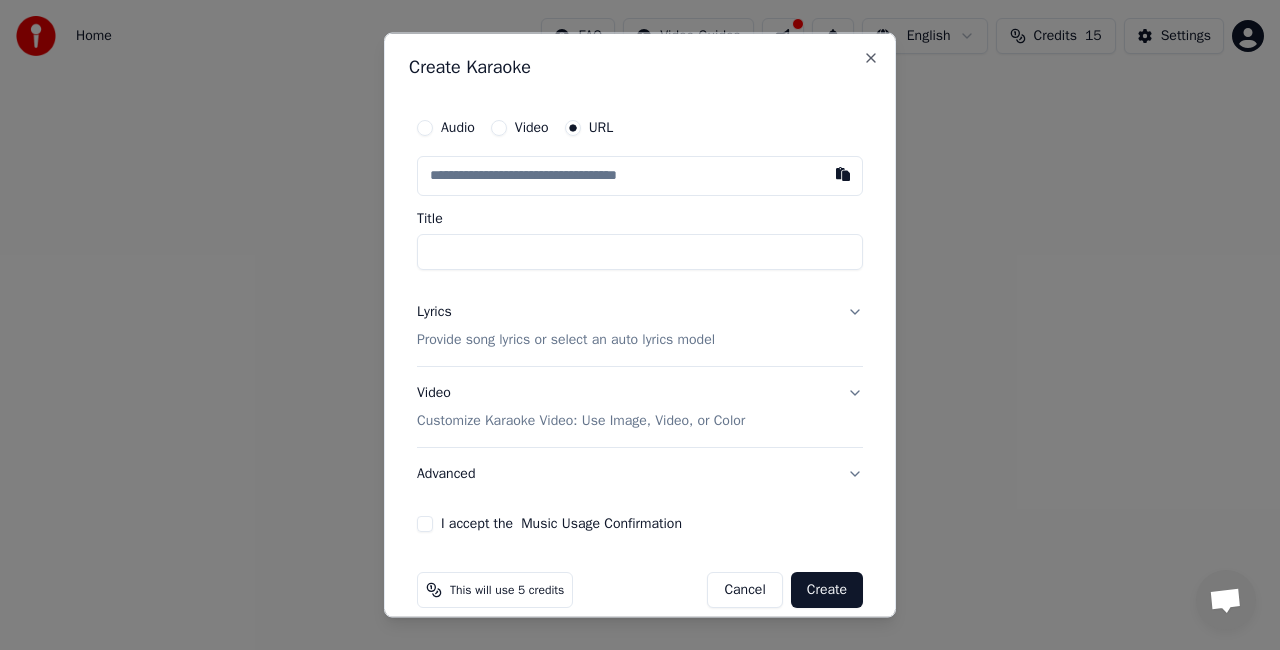 click at bounding box center [640, 176] 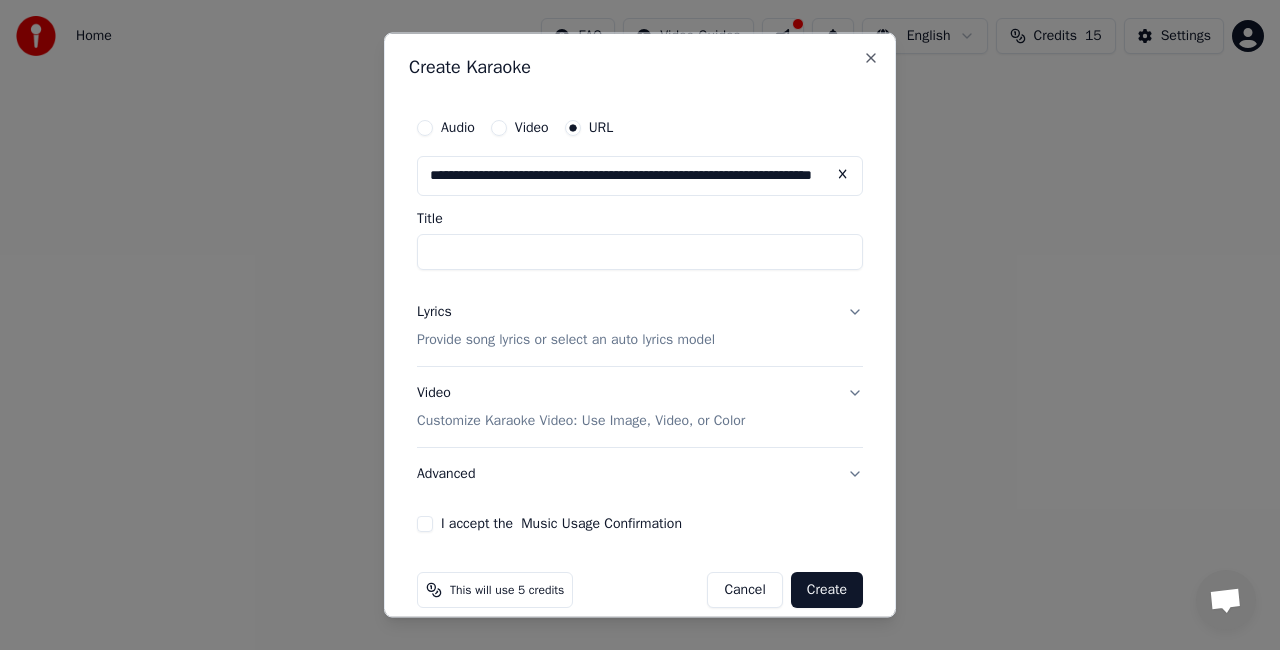 scroll, scrollTop: 0, scrollLeft: 126, axis: horizontal 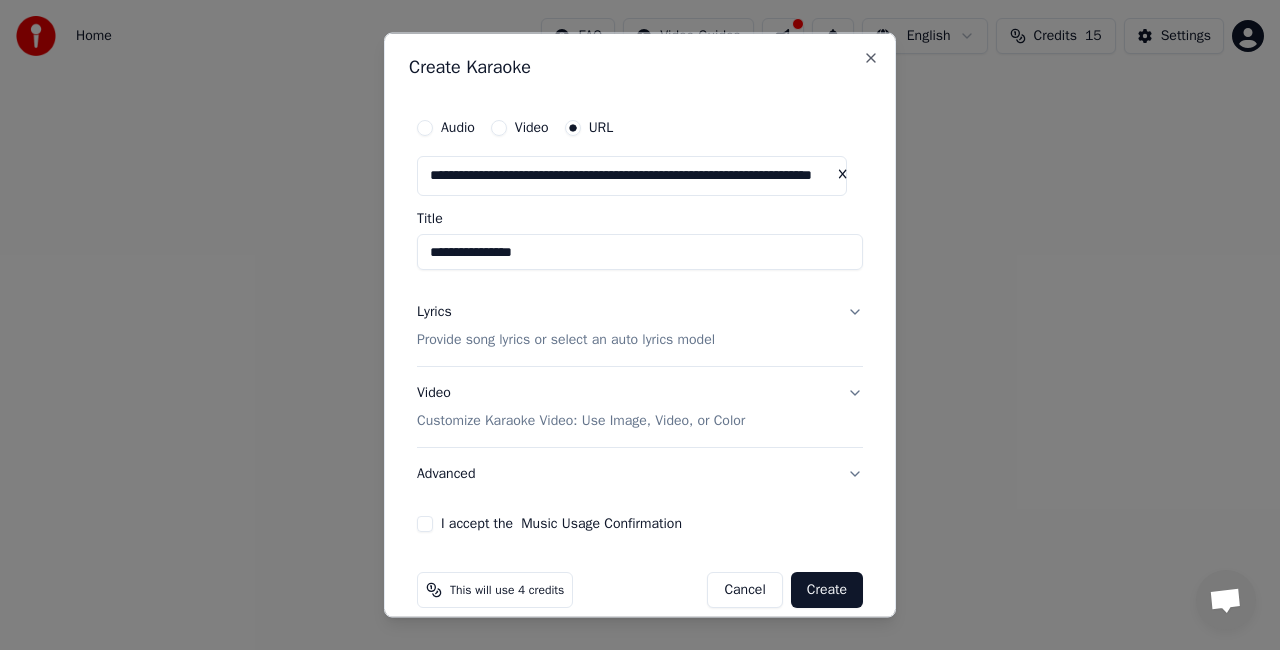 type on "**********" 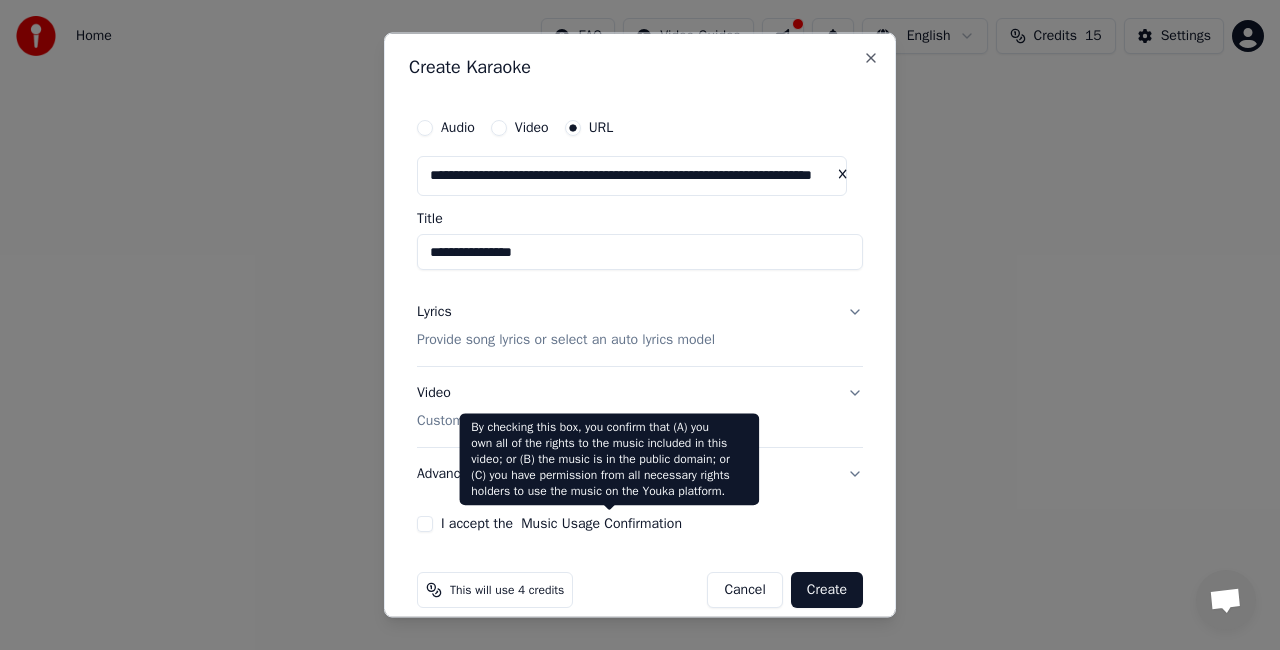 type on "**********" 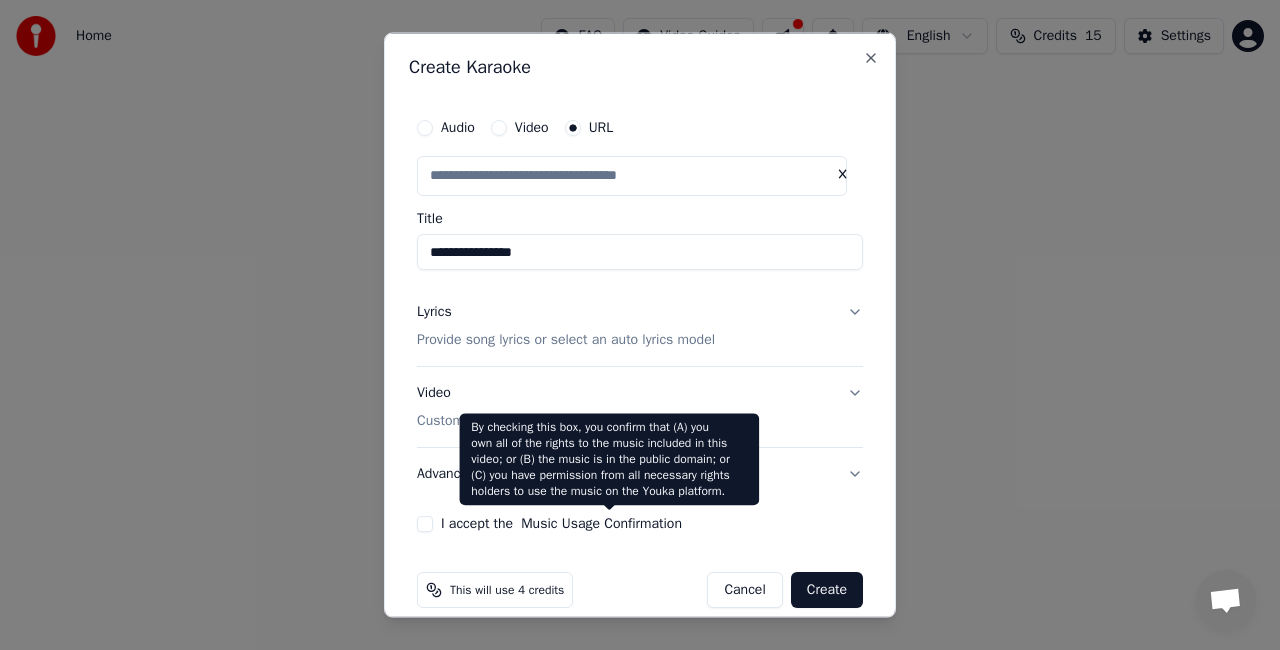 click on "Music Usage Confirmation" at bounding box center (601, 523) 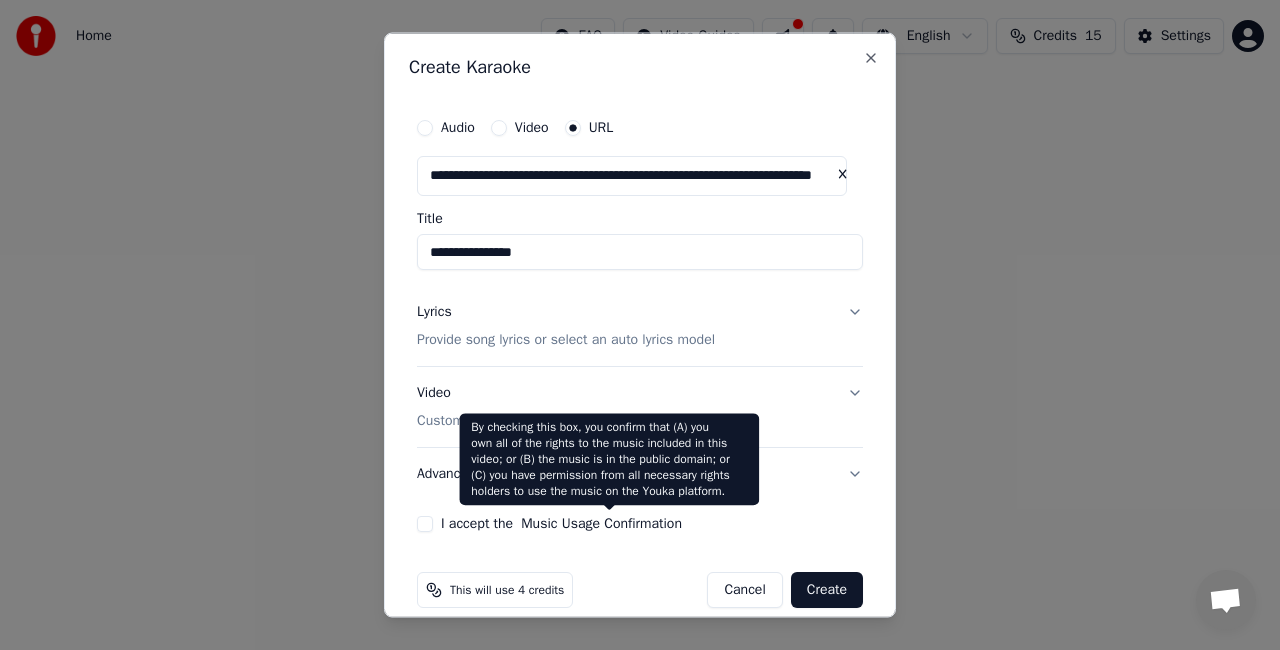 scroll, scrollTop: 0, scrollLeft: 0, axis: both 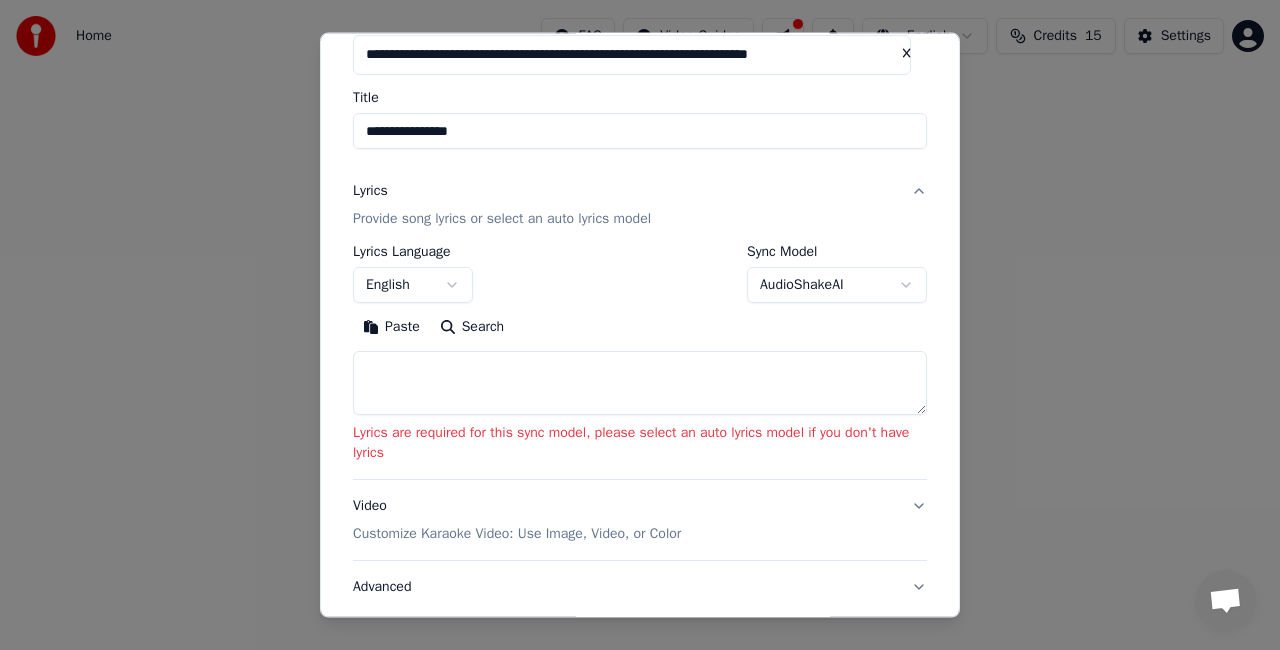 click on "English" at bounding box center [413, 285] 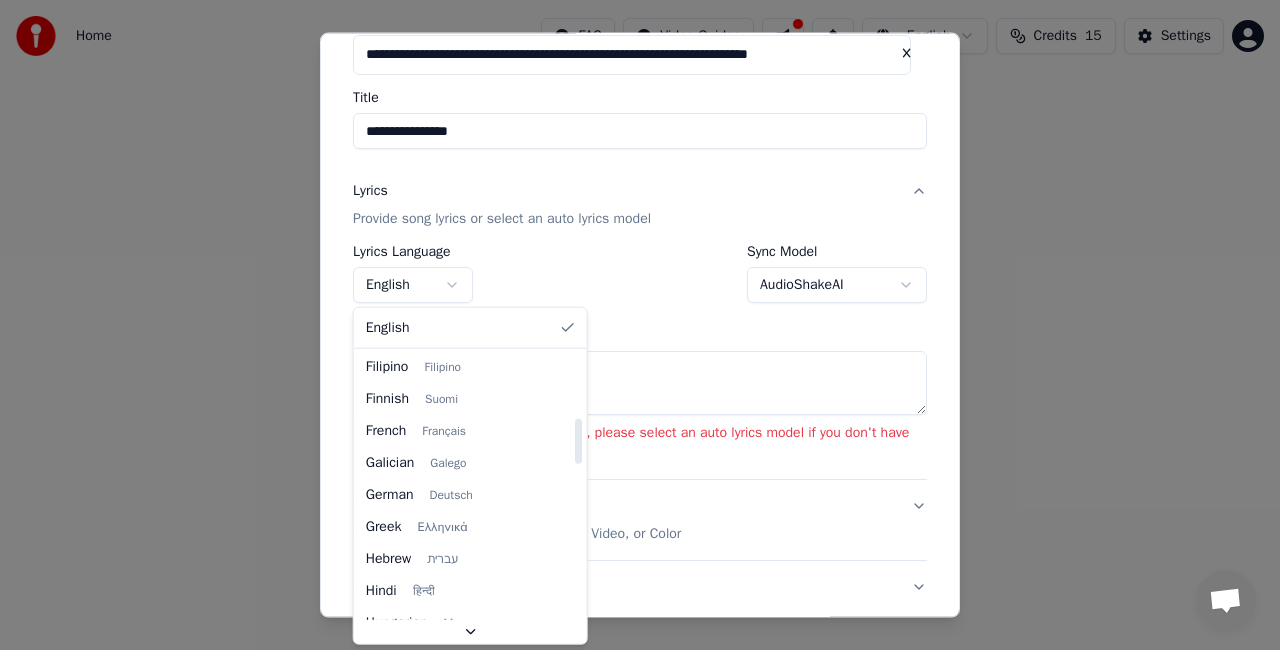 scroll, scrollTop: 484, scrollLeft: 0, axis: vertical 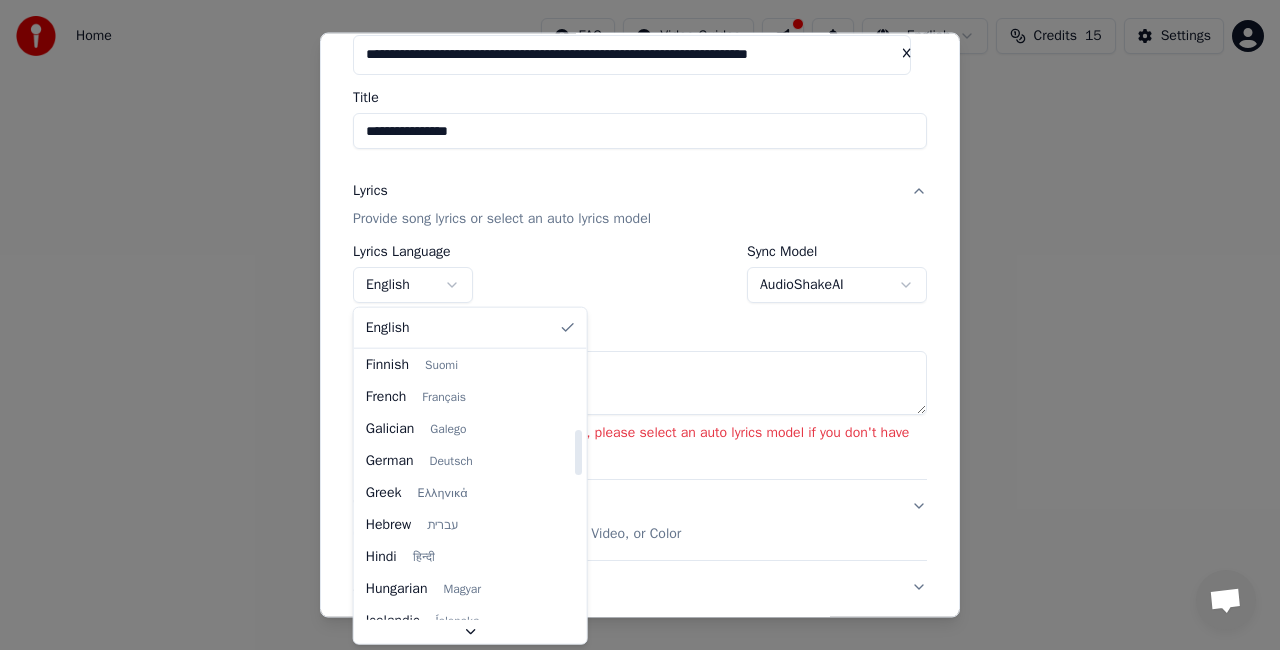 drag, startPoint x: 575, startPoint y: 377, endPoint x: 568, endPoint y: 453, distance: 76.321686 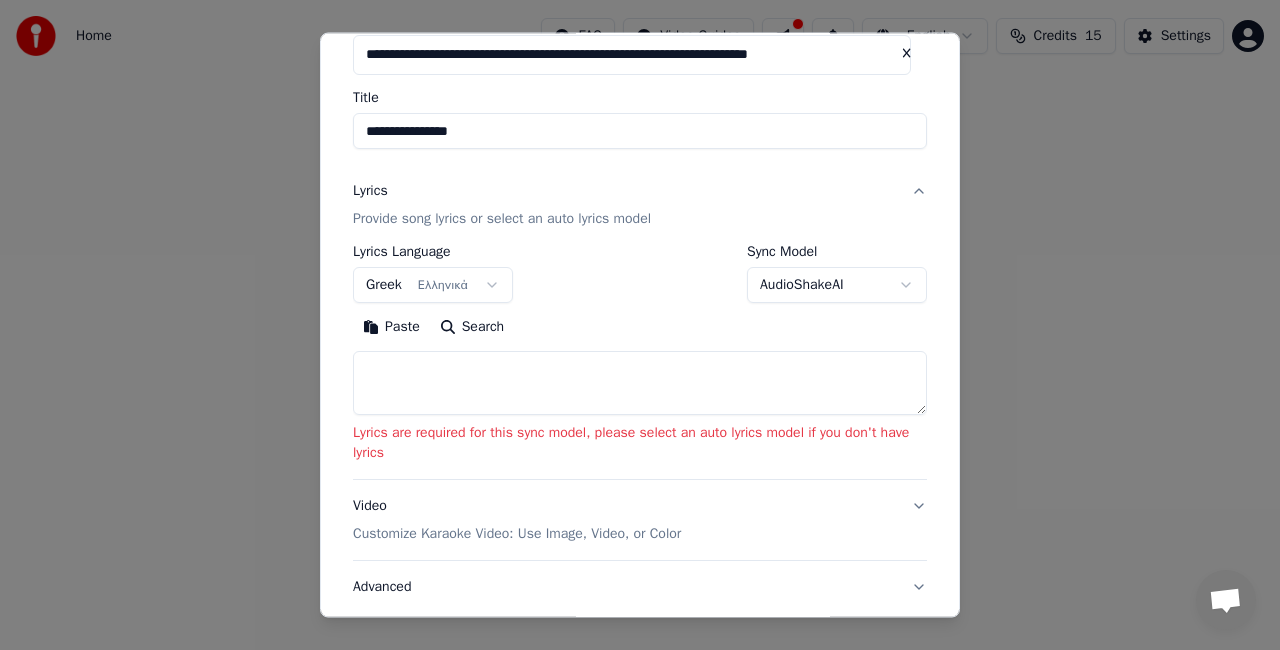 click on "**********" at bounding box center (640, 330) 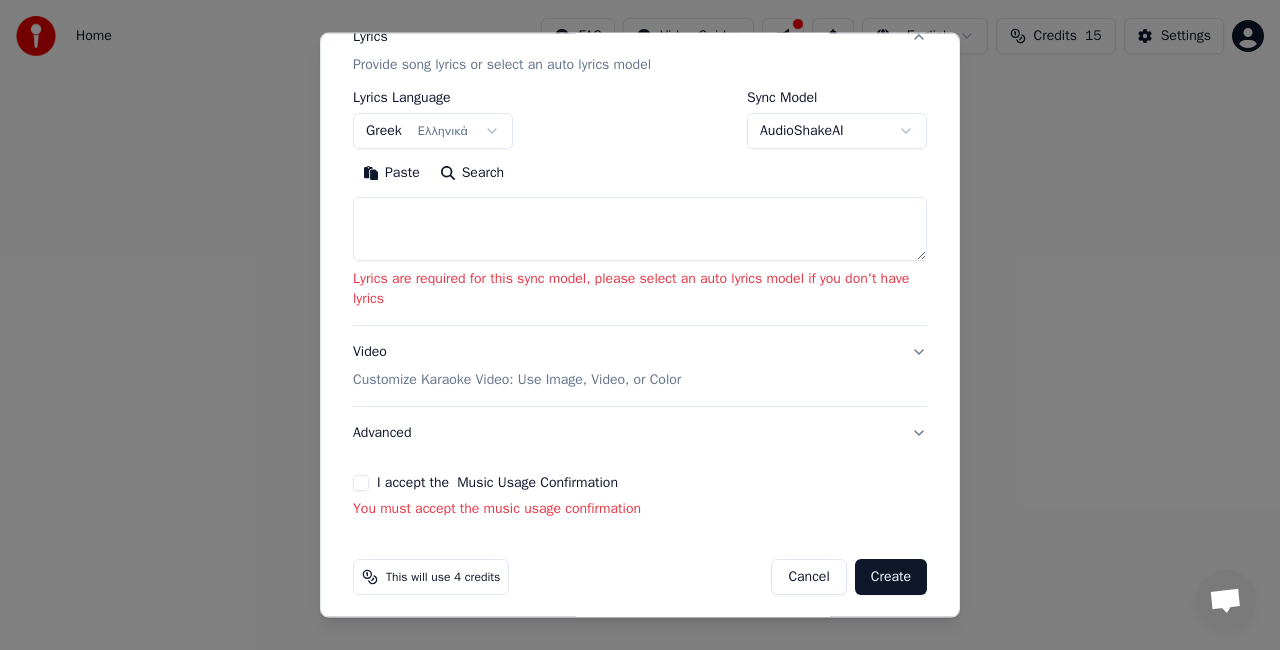 scroll, scrollTop: 283, scrollLeft: 0, axis: vertical 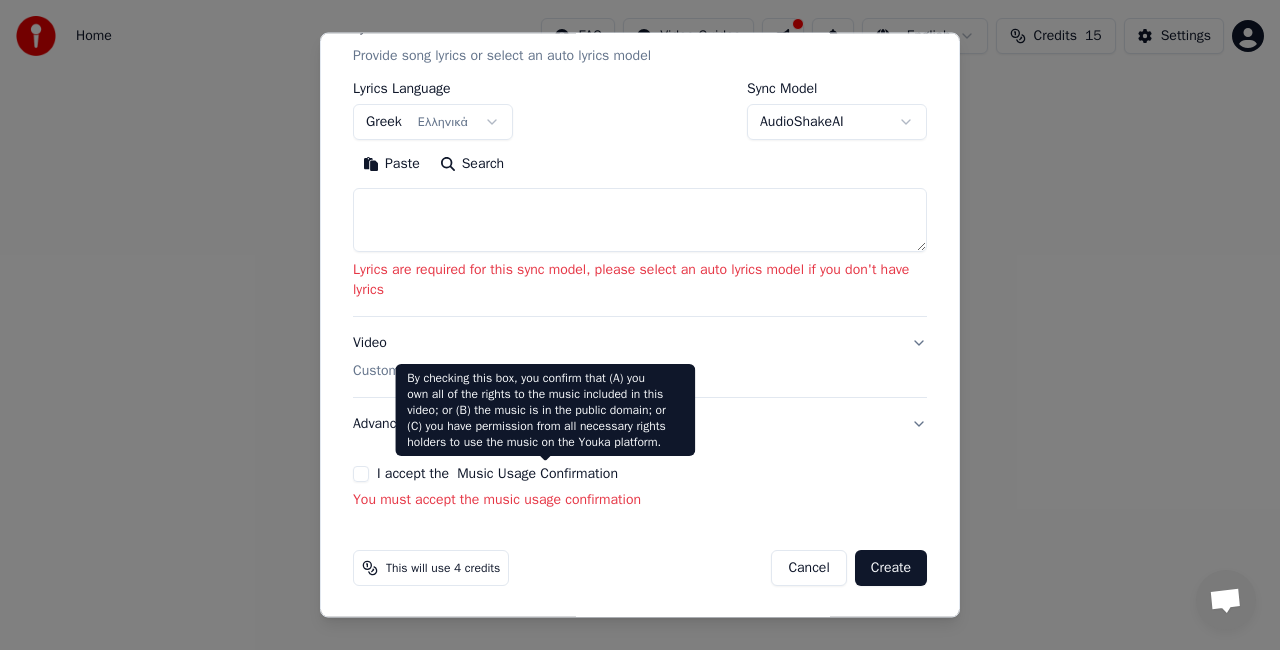 click on "I accept the   Music Usage Confirmation" at bounding box center [497, 474] 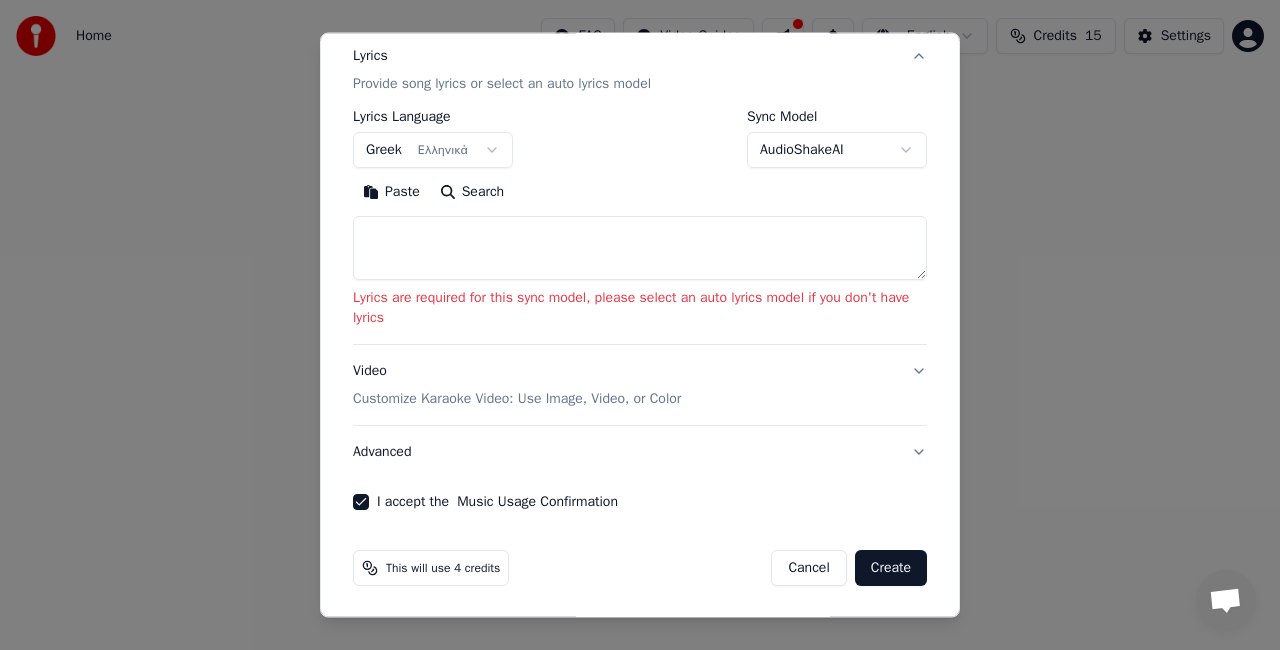 click on "Create" at bounding box center [891, 568] 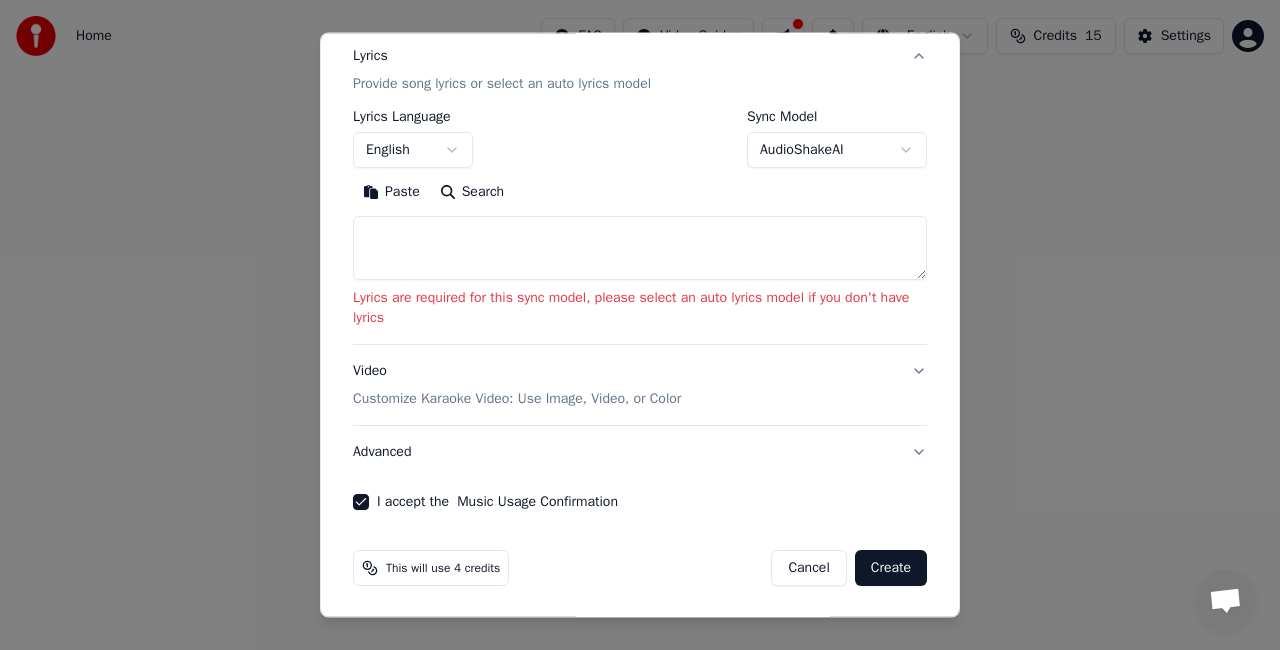 click on "English" at bounding box center [413, 150] 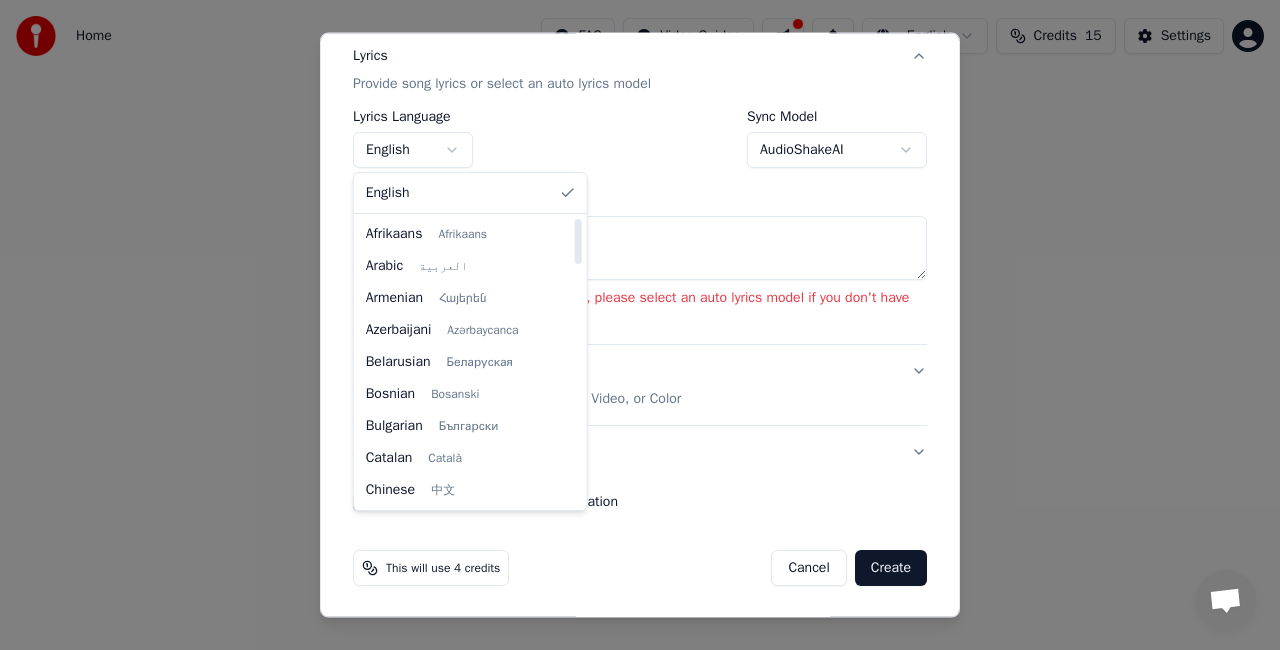scroll, scrollTop: 416, scrollLeft: 0, axis: vertical 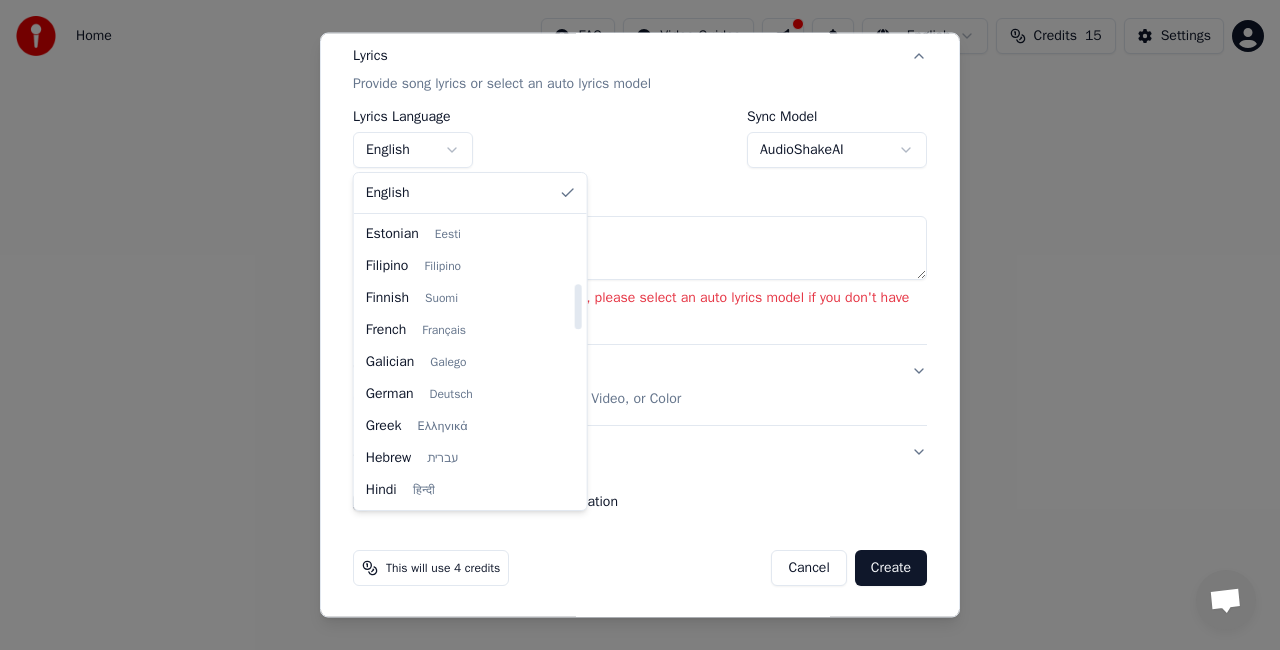 select on "**" 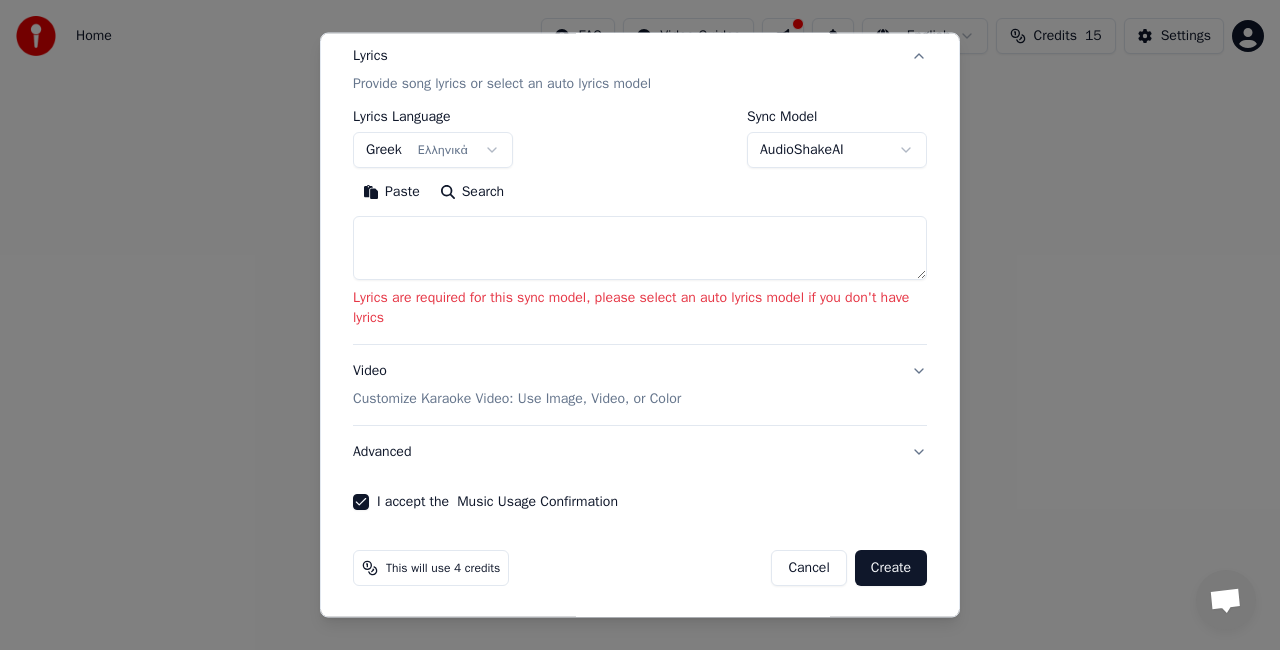 click at bounding box center (640, 248) 